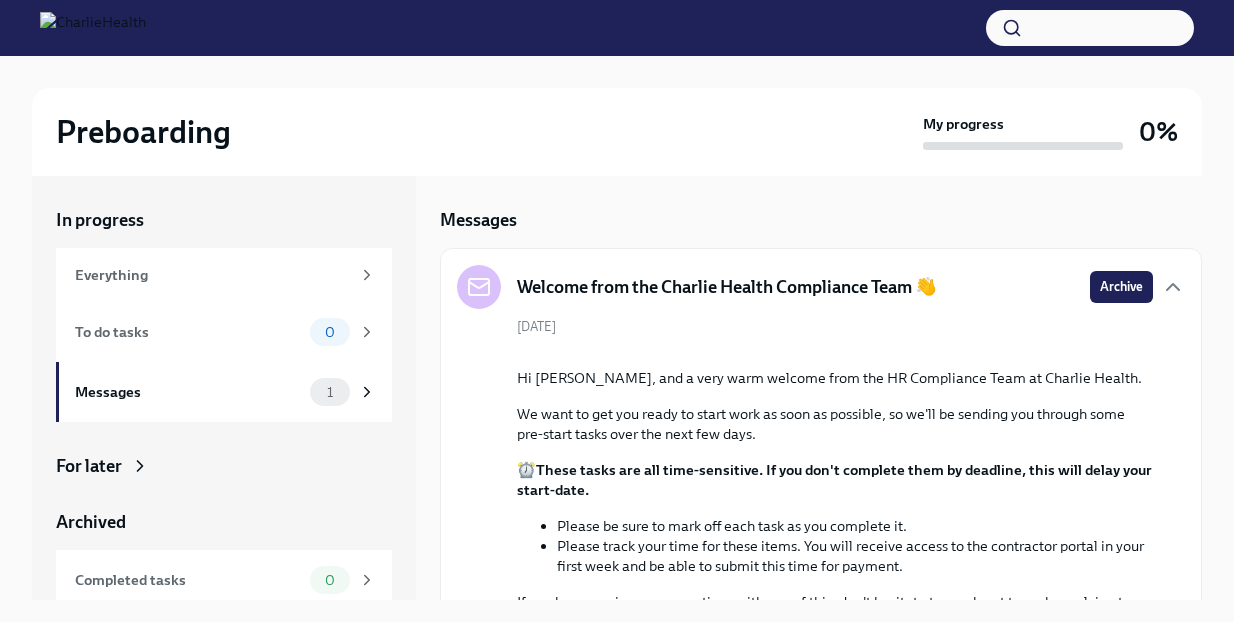 scroll, scrollTop: 191, scrollLeft: 0, axis: vertical 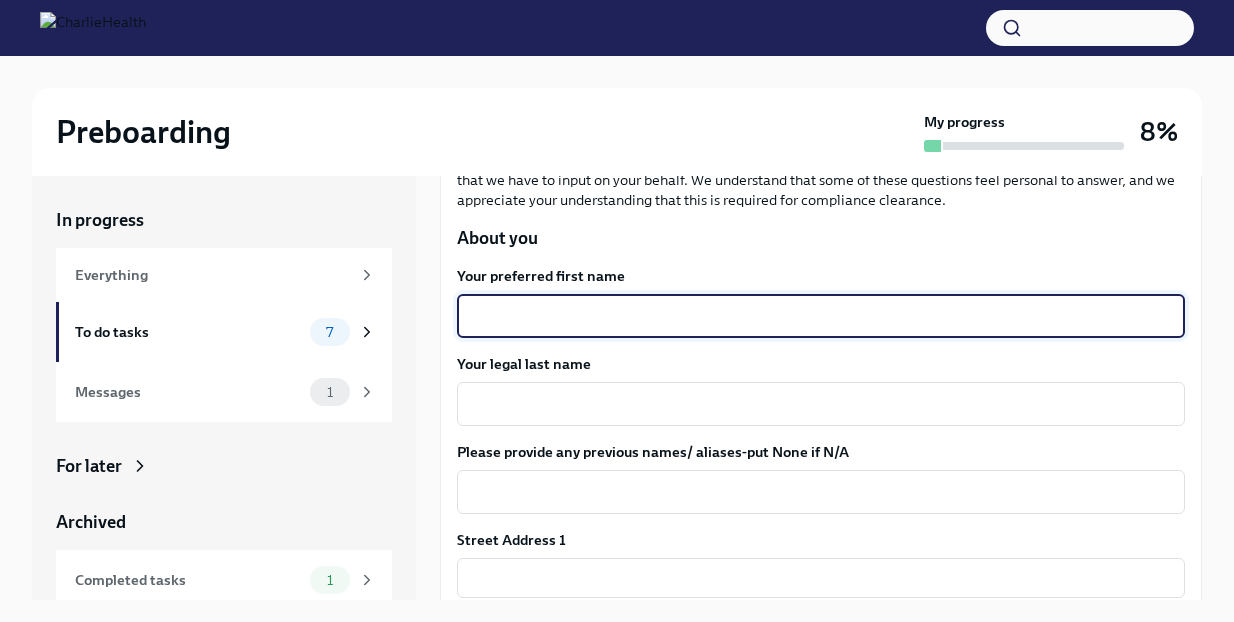 click on "Your preferred first name" at bounding box center (821, 316) 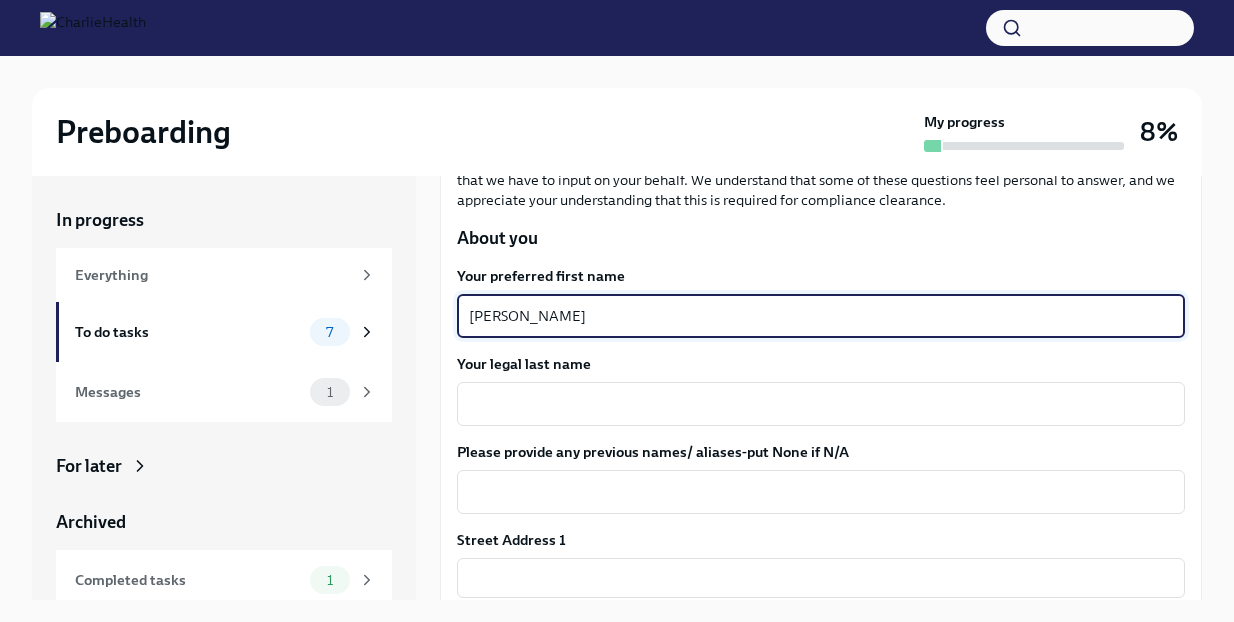 type on "Anna Kaye" 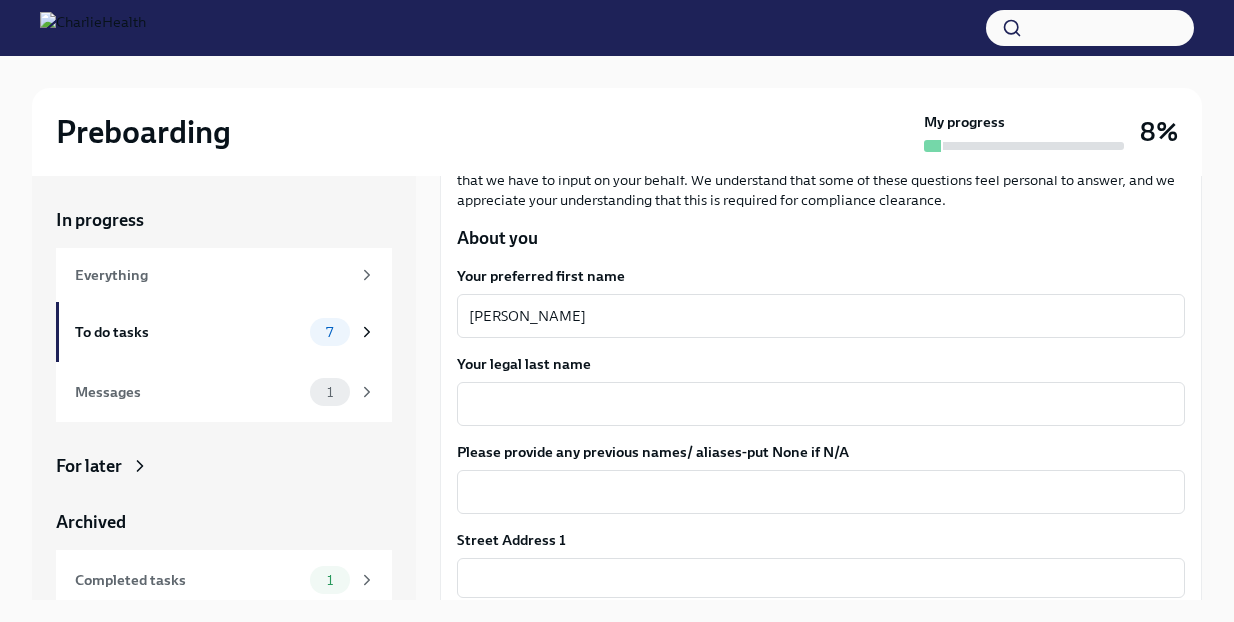 click on "Your preferred first name Anna Kaye x ​ Your legal last name x ​ Please provide any previous names/ aliases-put None if N/A x ​ Street Address 1 ​ Street Address 2 ​ Postal Code ​ City ​ State/Region ​ Country ​ Date of Birth (MM/DD/YYYY) x ​ Your Social Security Number x ​ Citizenship x ​ Race x ​ Ethnicity x ​ Gender x ​ Birth City and State x ​ Birth Country x ​ Height x ​ Weight x ​ Hair Color x ​ Eye Color x ​ How many years of Mental Health experience do you have? x ​ What's the highest level of degree you've completed? ​ ​ Submit answers" at bounding box center [821, 1208] 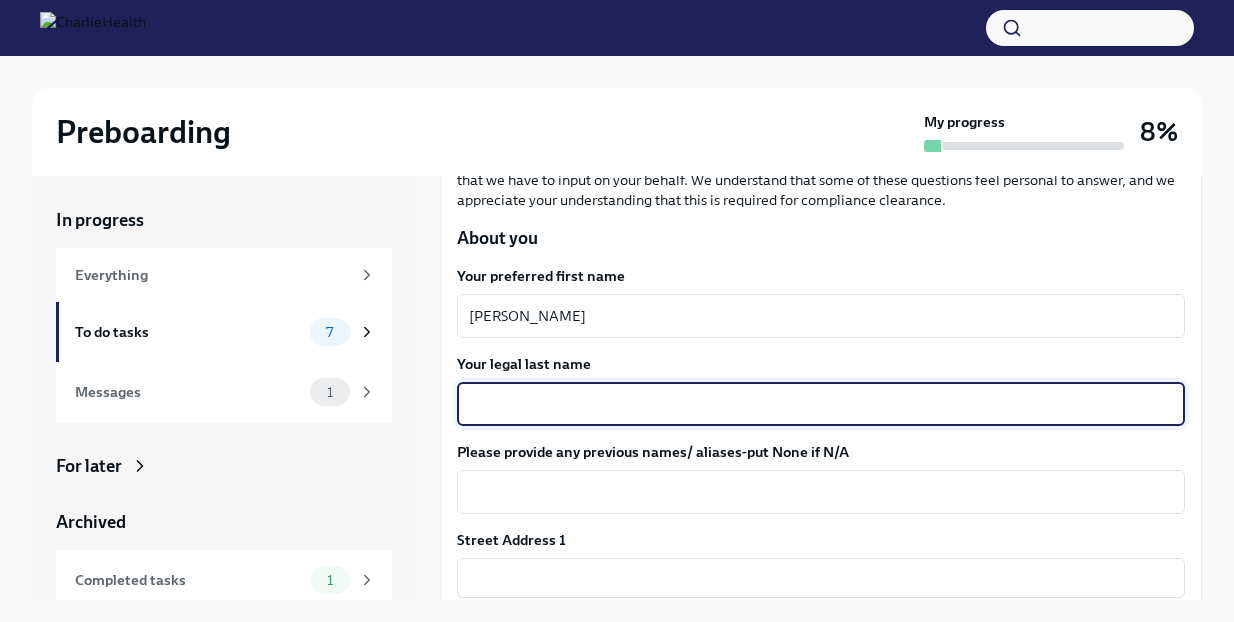click on "Your legal last name" at bounding box center [821, 404] 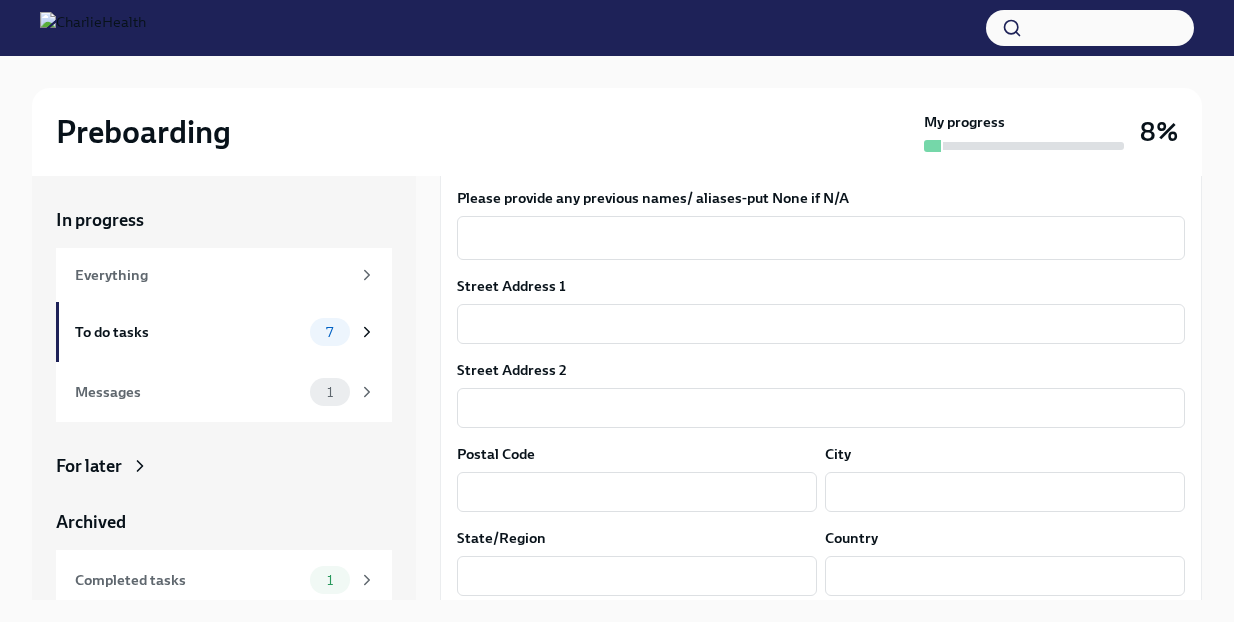 scroll, scrollTop: 470, scrollLeft: 0, axis: vertical 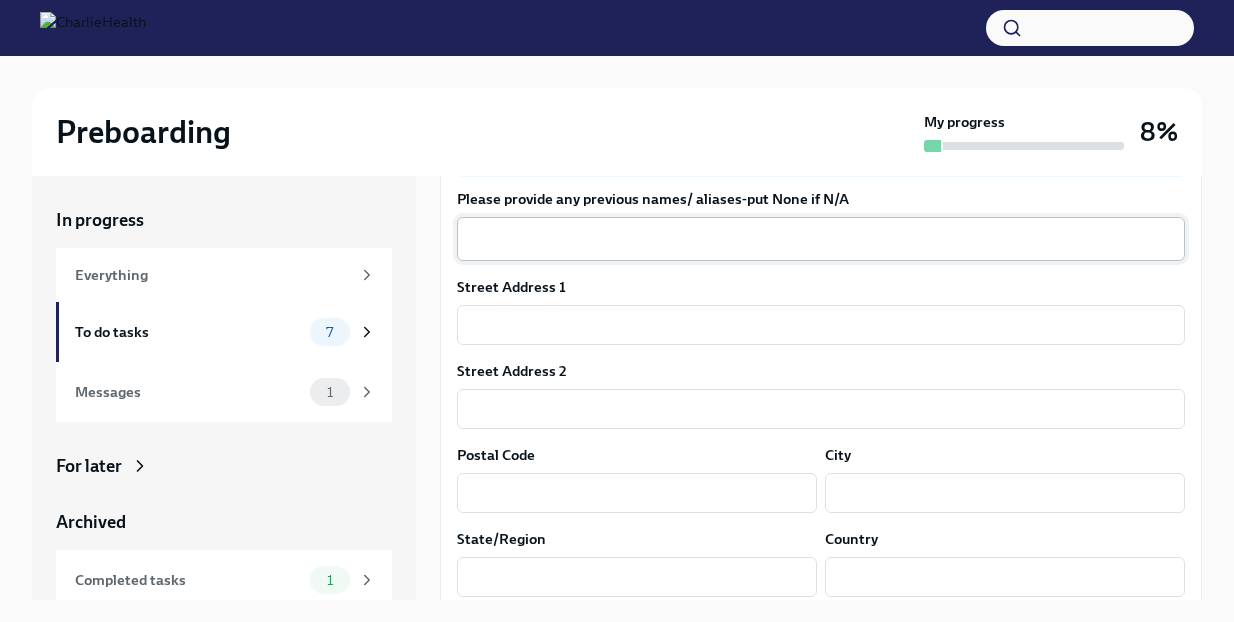 type on "Rideout" 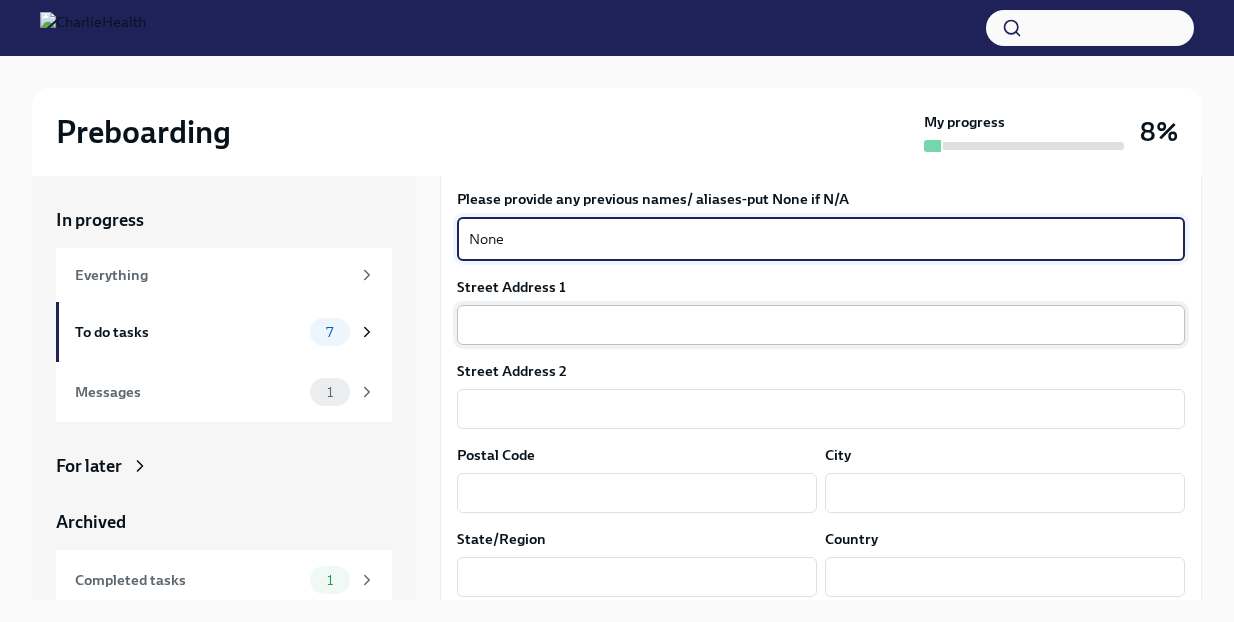 type on "None" 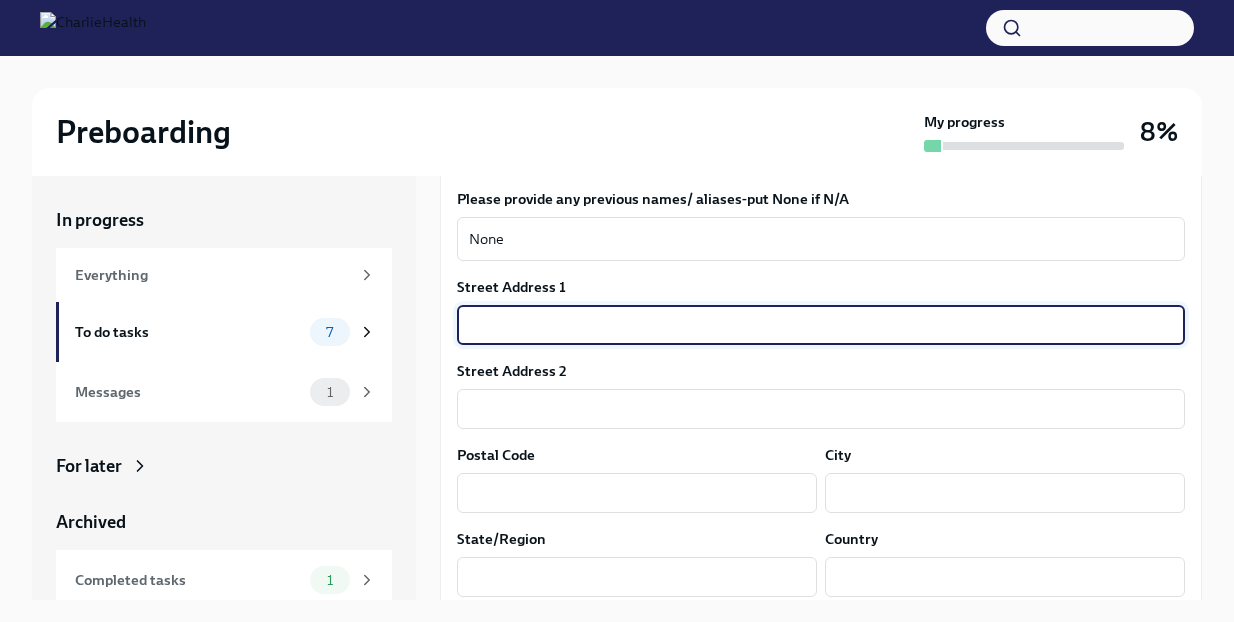 click at bounding box center (821, 325) 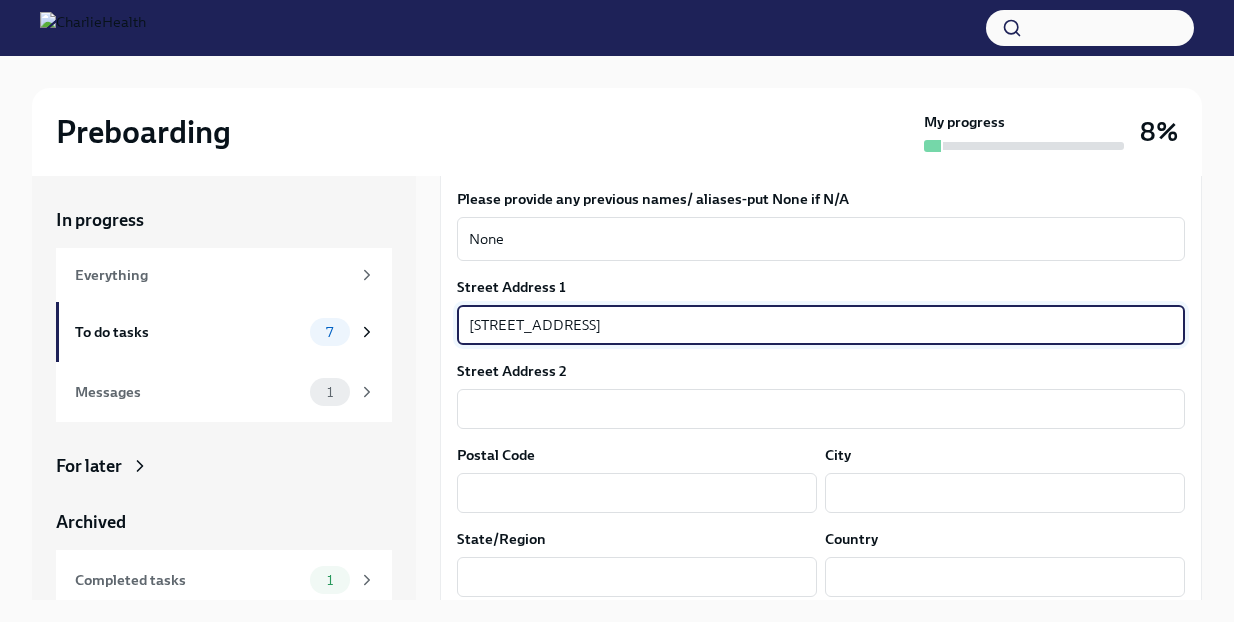 type on "40514" 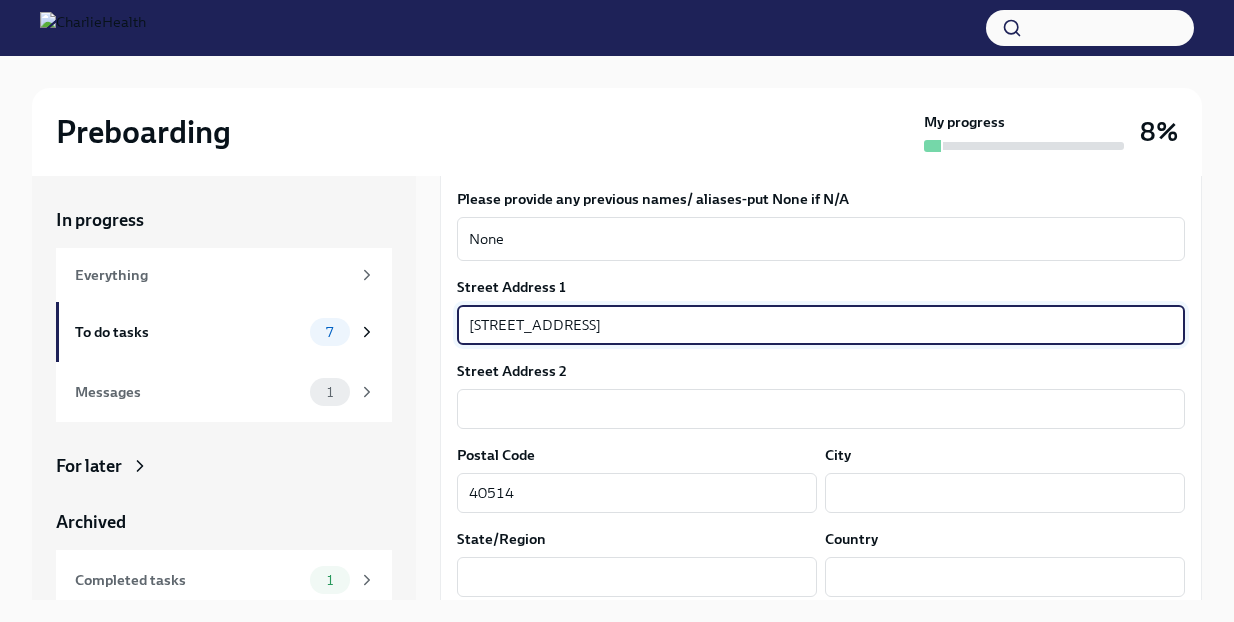 type on "Lexington" 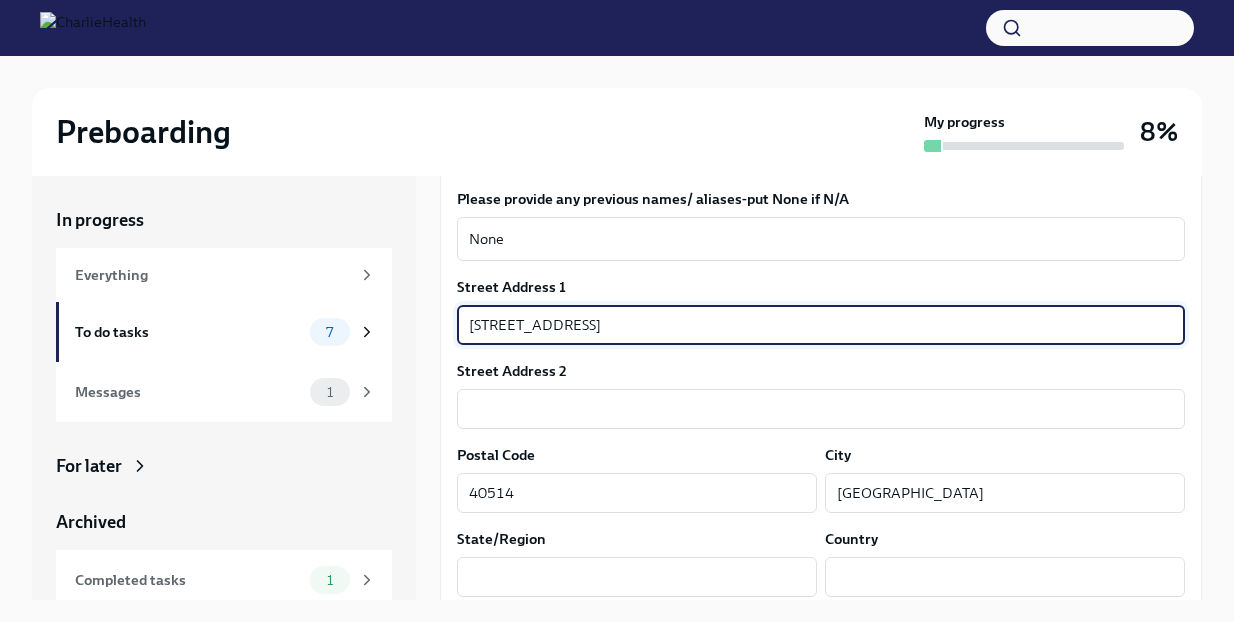 type on "KY" 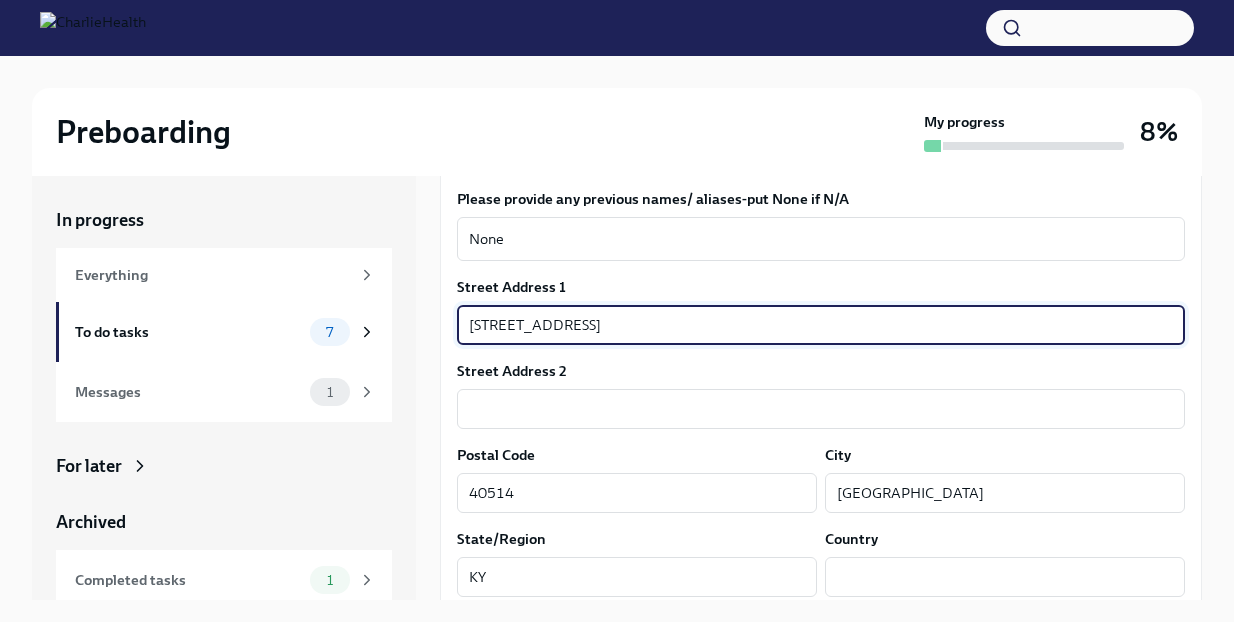 type on "US" 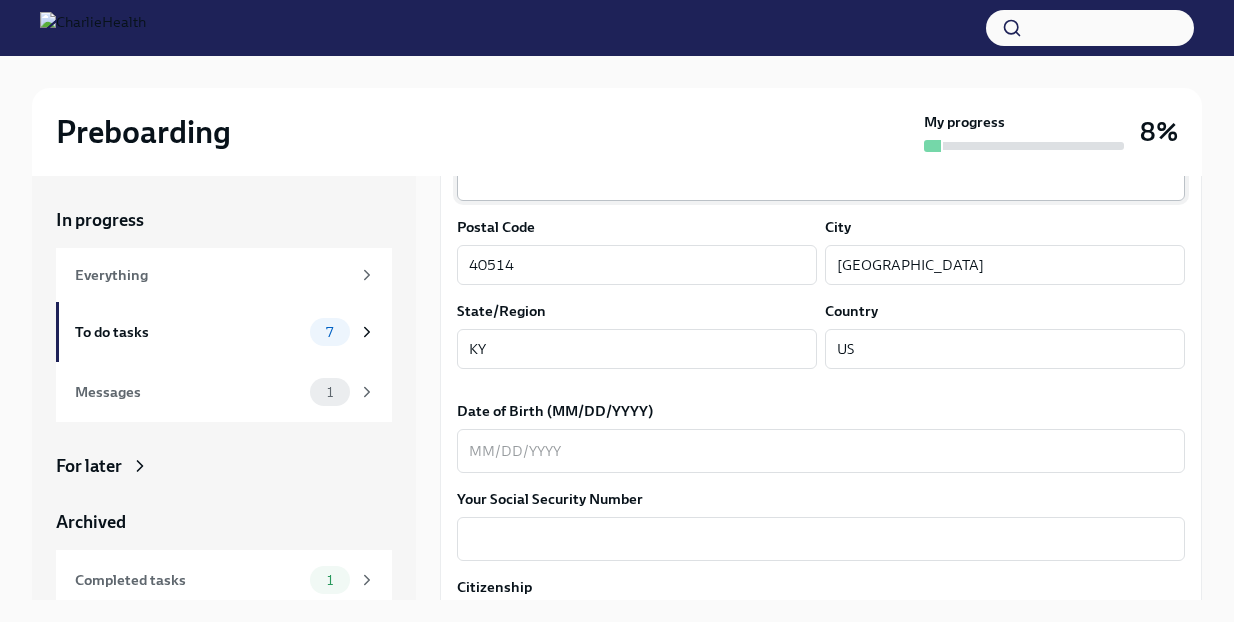 scroll, scrollTop: 736, scrollLeft: 0, axis: vertical 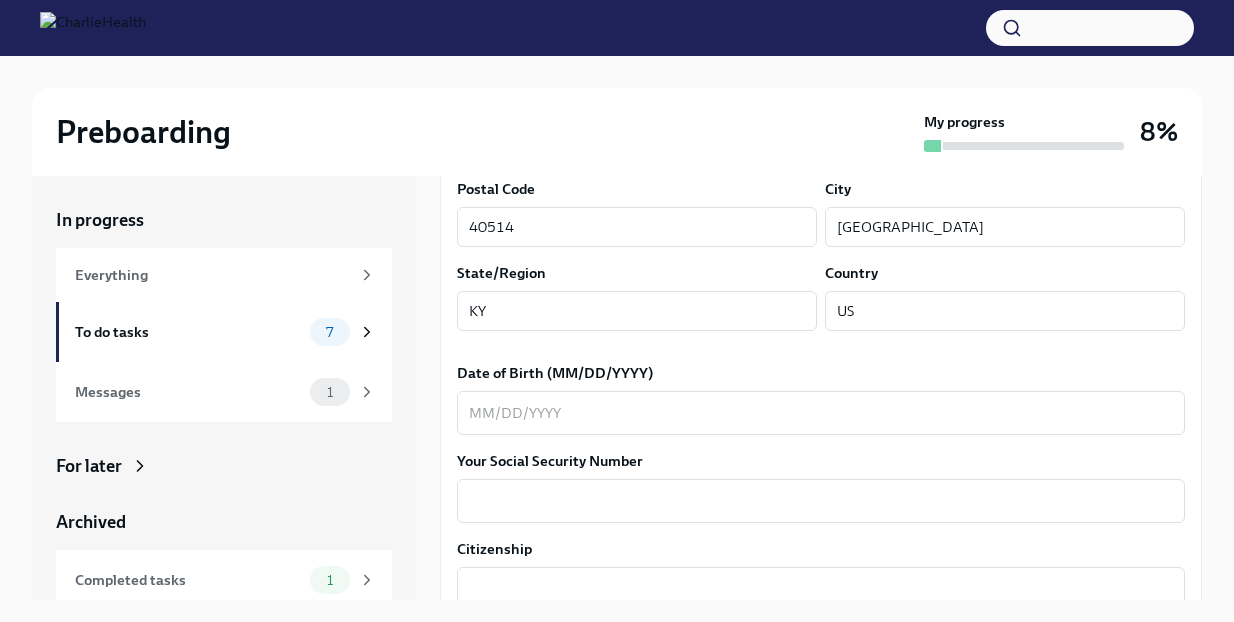 click on "x ​" at bounding box center [821, 413] 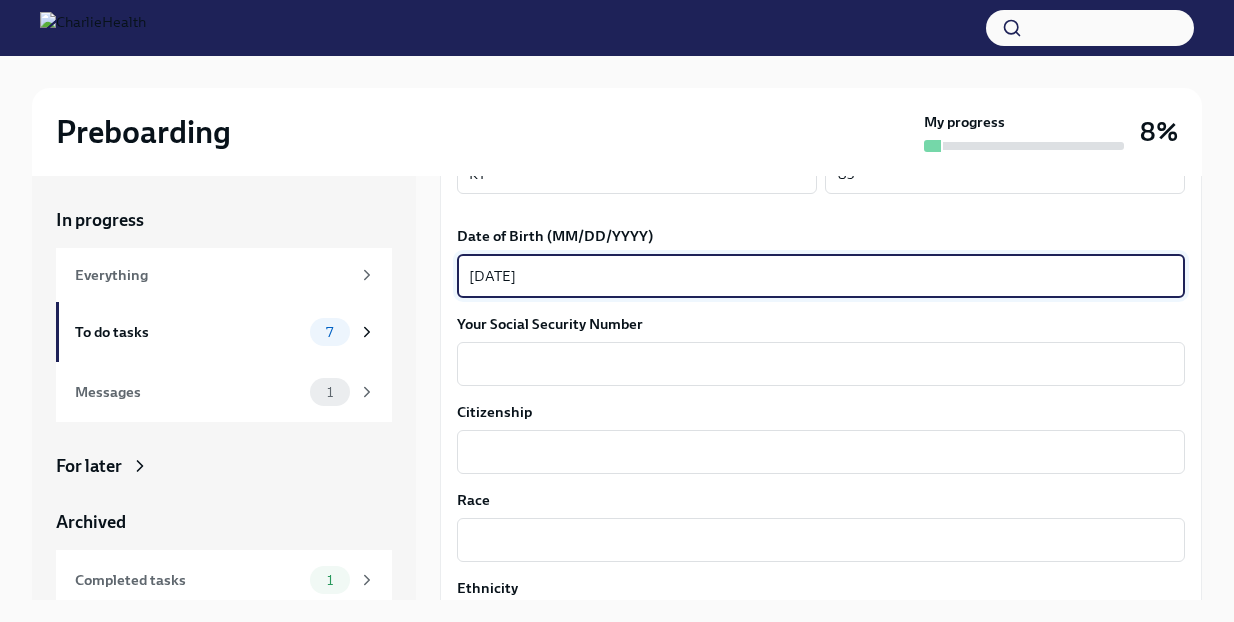 scroll, scrollTop: 881, scrollLeft: 0, axis: vertical 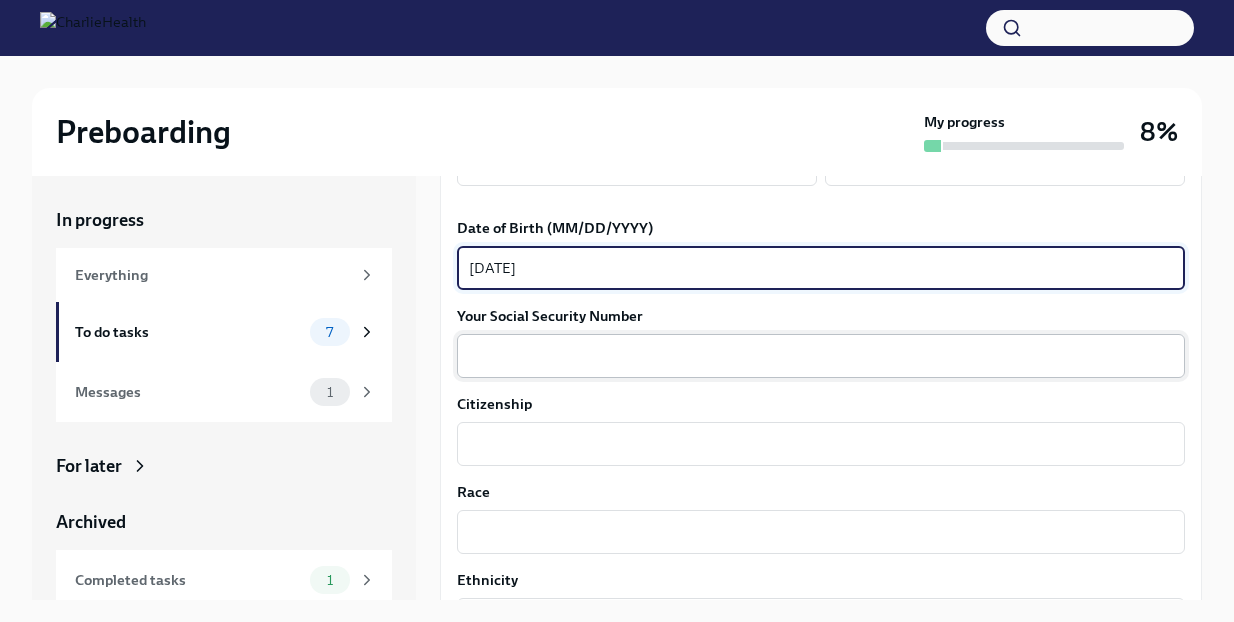 type on "10/28/1997" 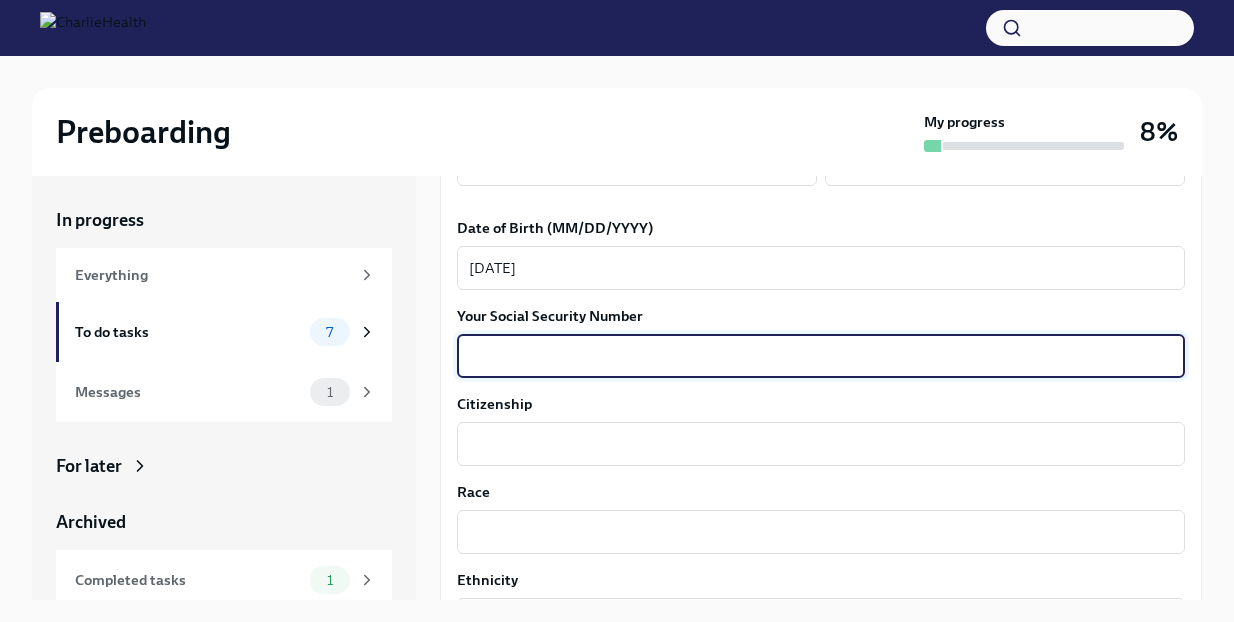 click on "Your Social Security Number" at bounding box center [821, 356] 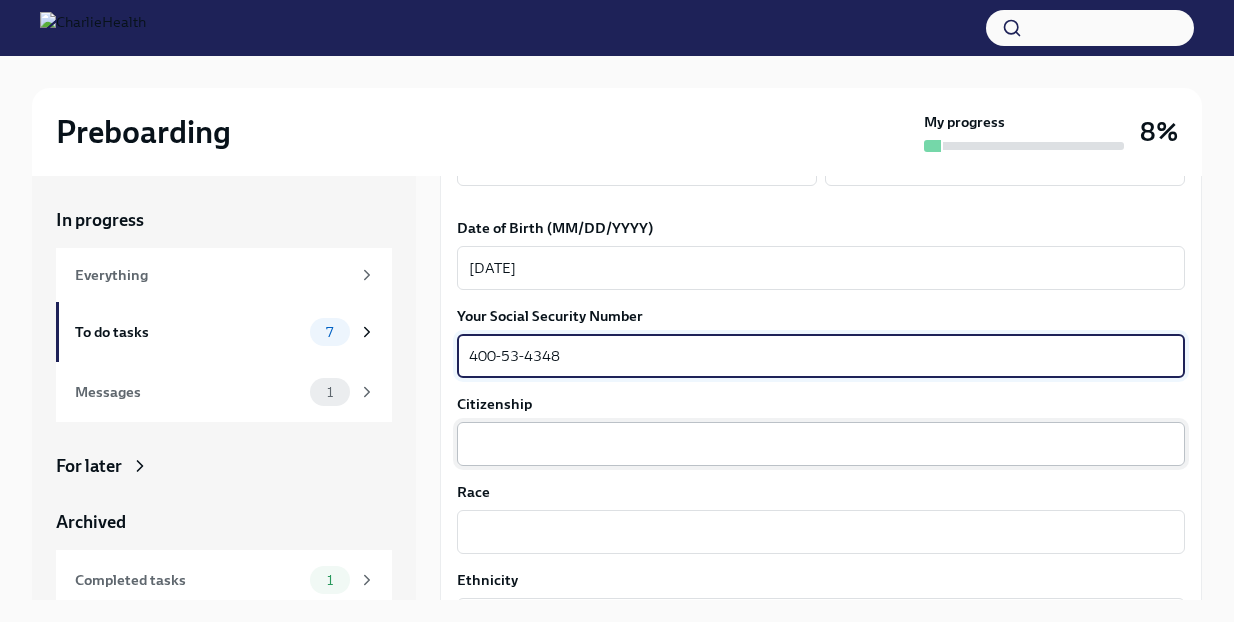 type on "400-53-4348" 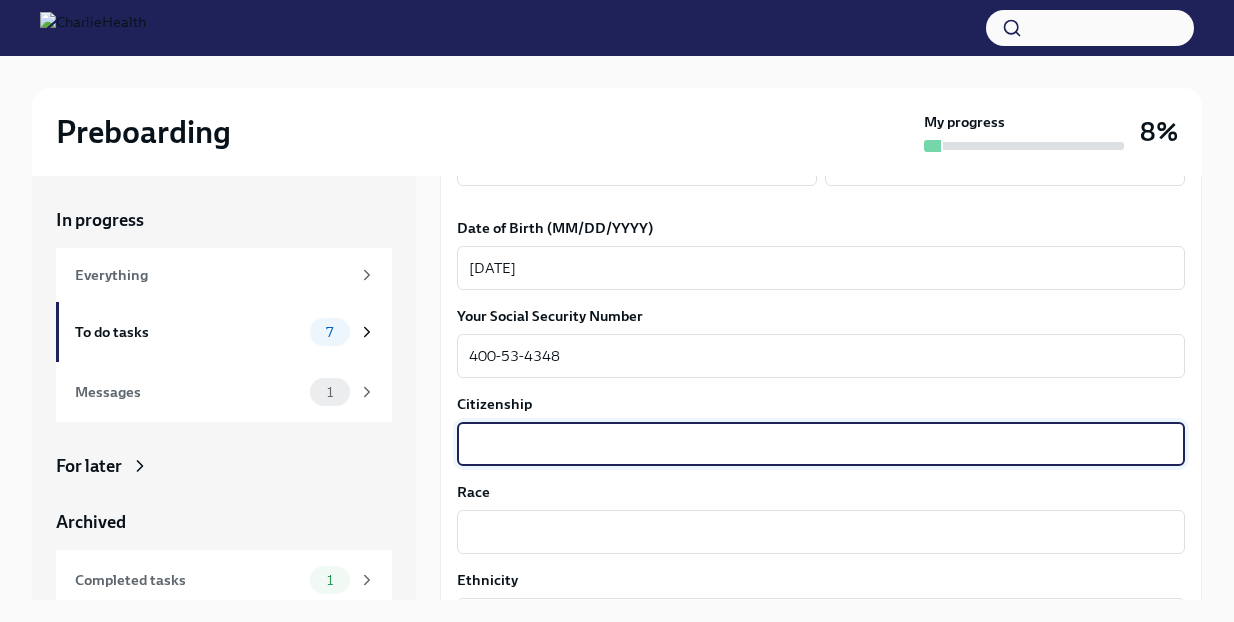 click on "Citizenship" at bounding box center (821, 444) 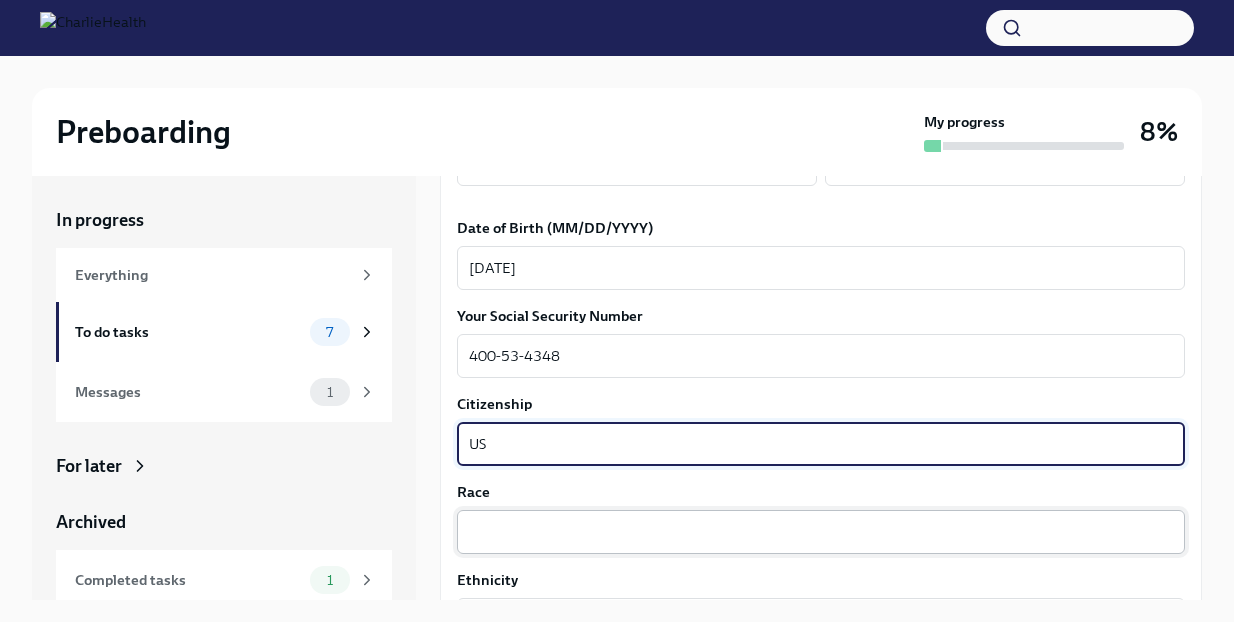 type on "US" 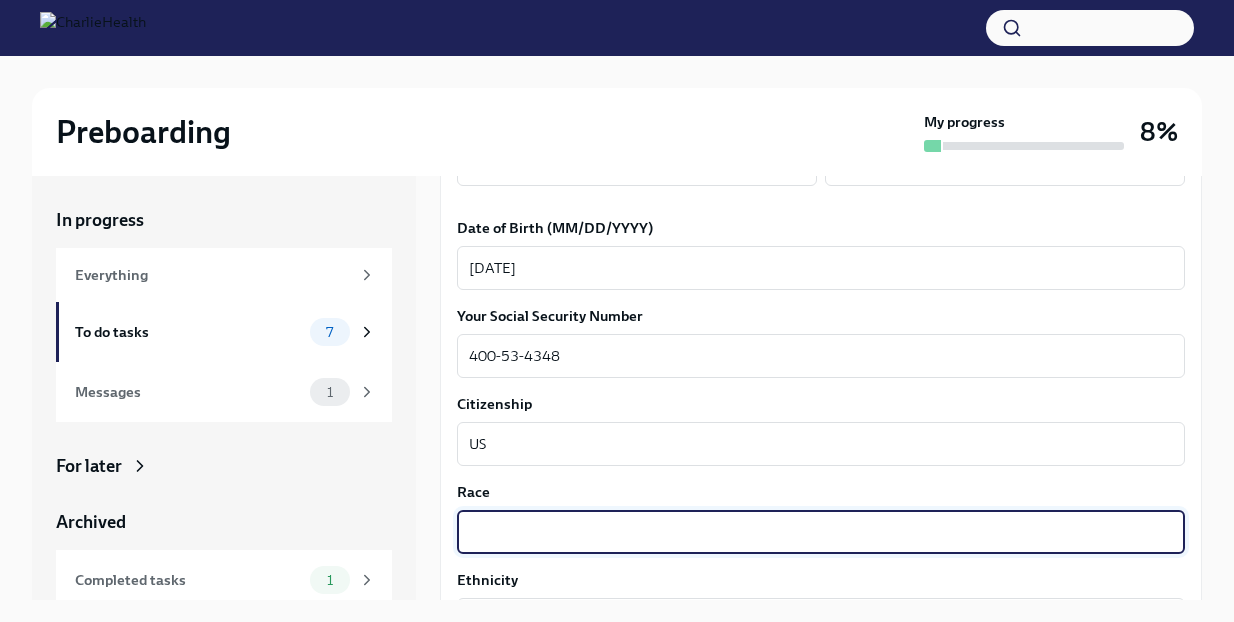 click on "Race" at bounding box center (821, 532) 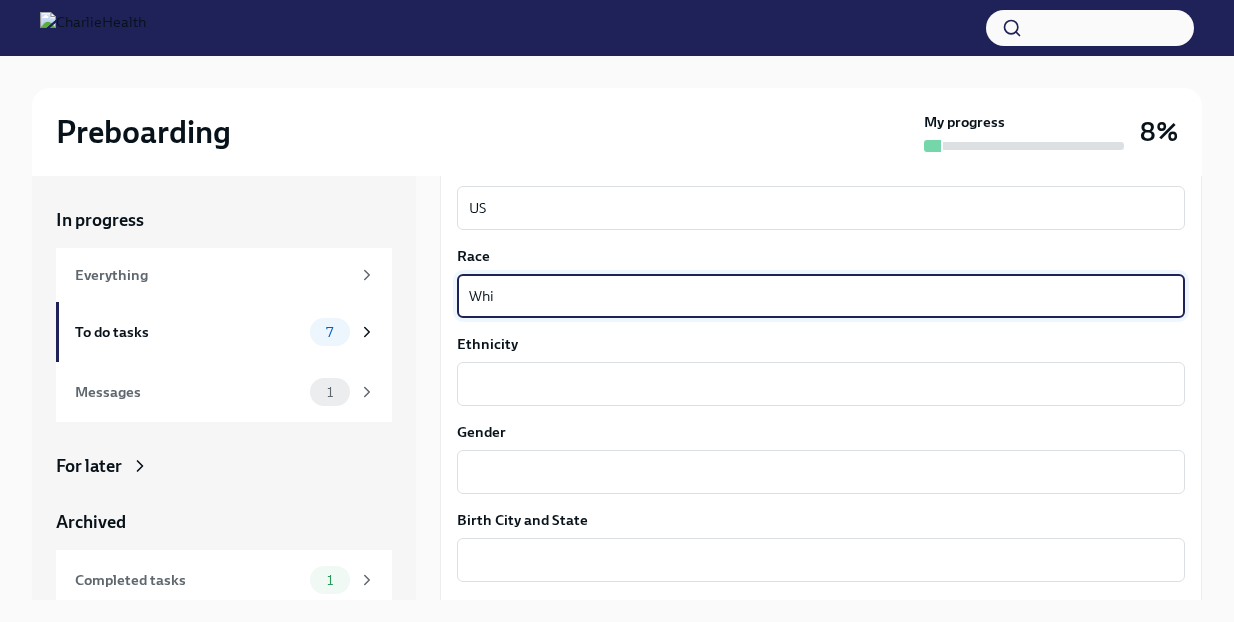 scroll, scrollTop: 1118, scrollLeft: 0, axis: vertical 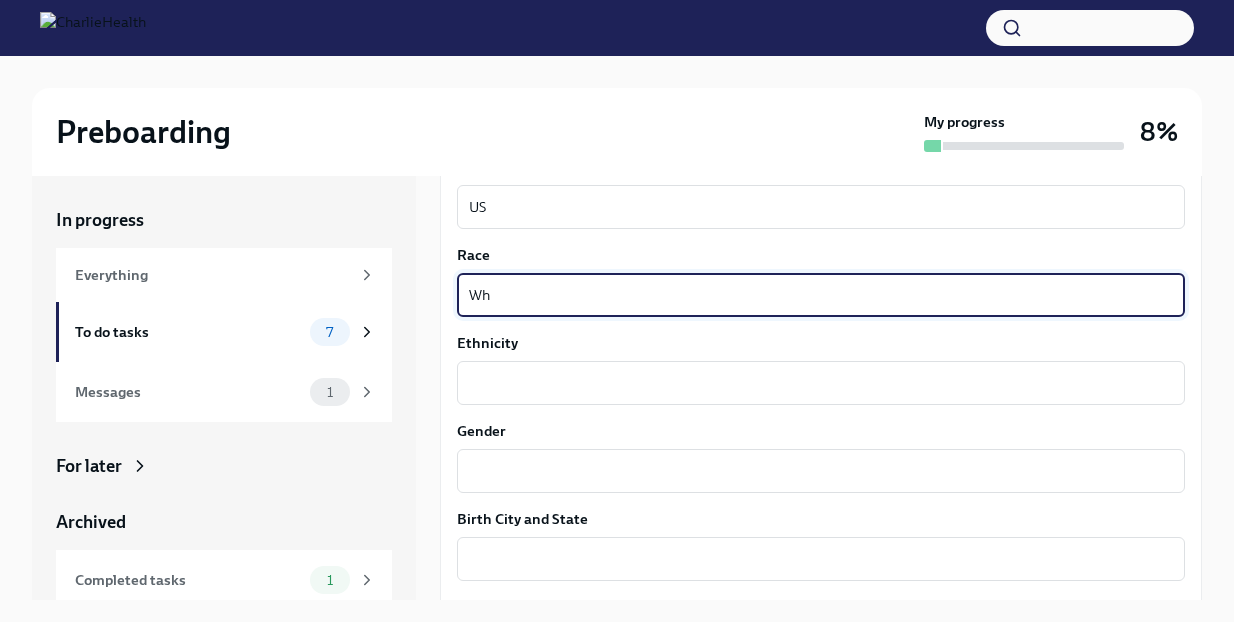 type on "W" 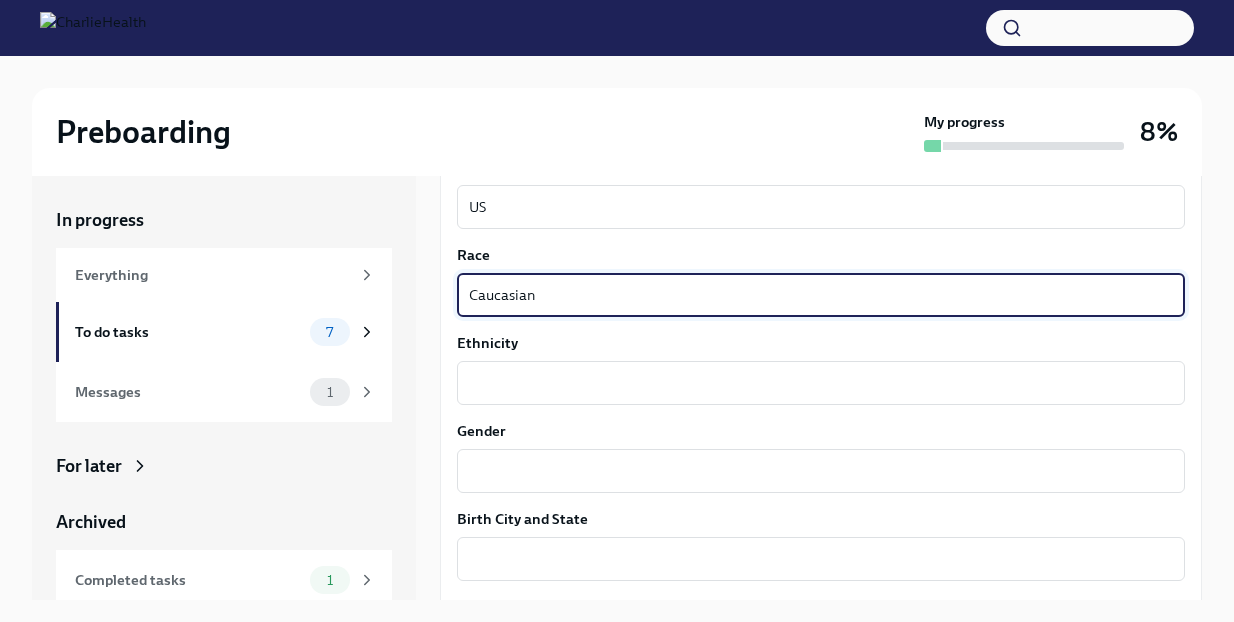 drag, startPoint x: 554, startPoint y: 297, endPoint x: 434, endPoint y: 297, distance: 120 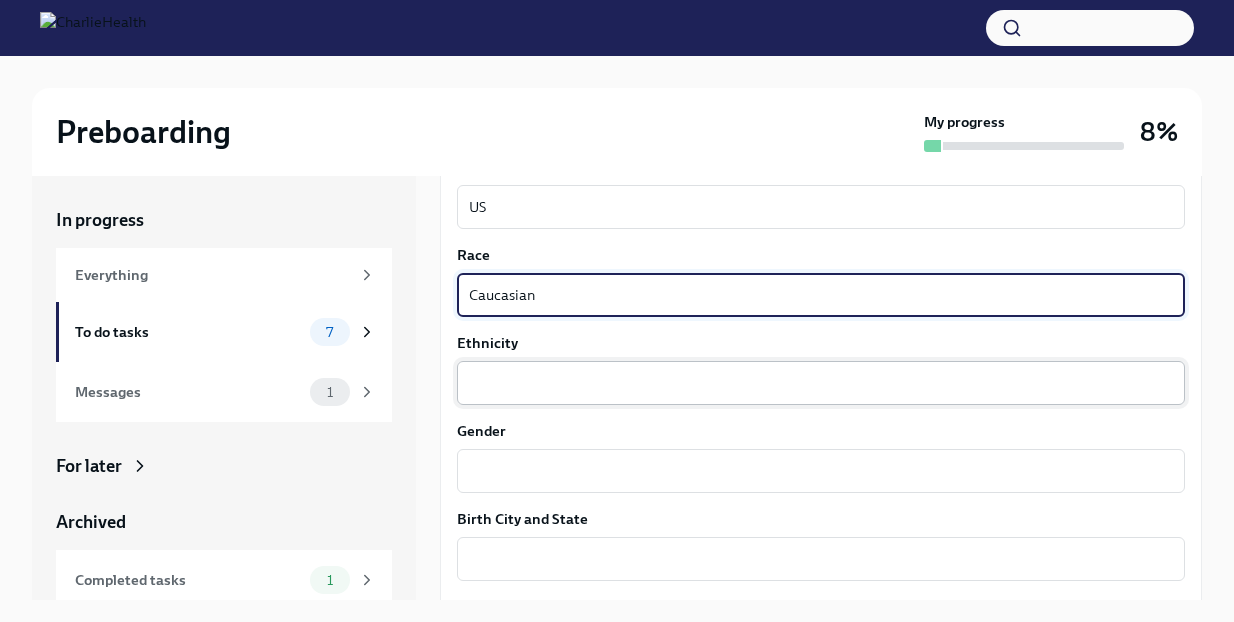 type on "Caucasian" 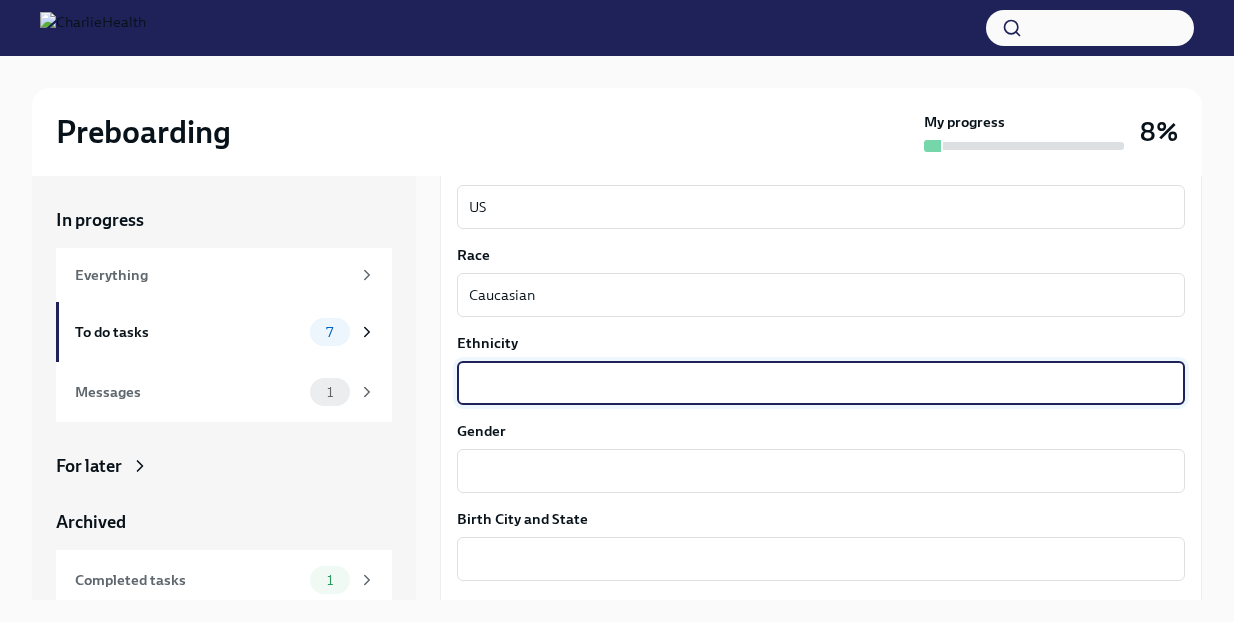 click on "Ethnicity" at bounding box center [821, 383] 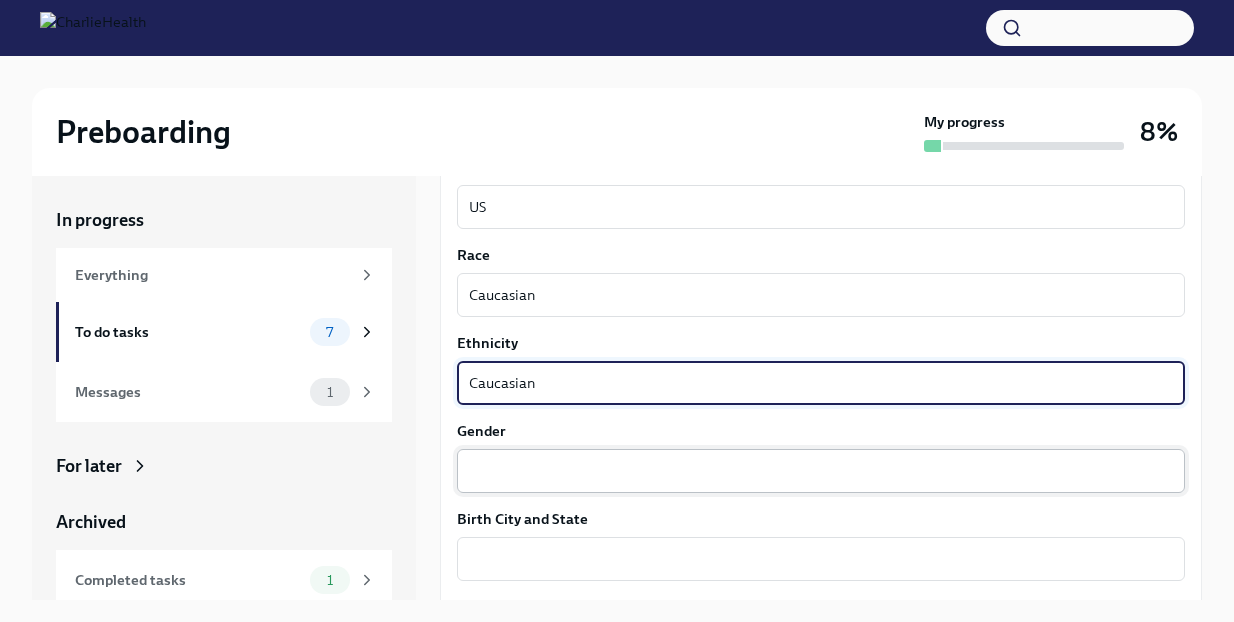 type on "Caucasian" 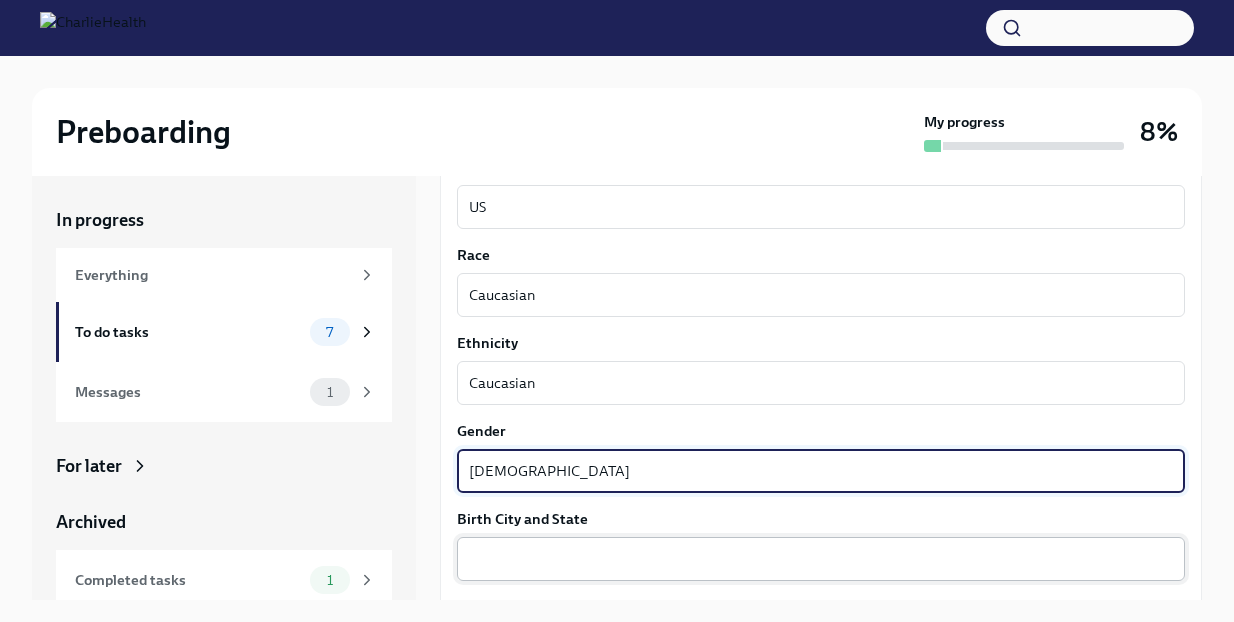 type on "Female" 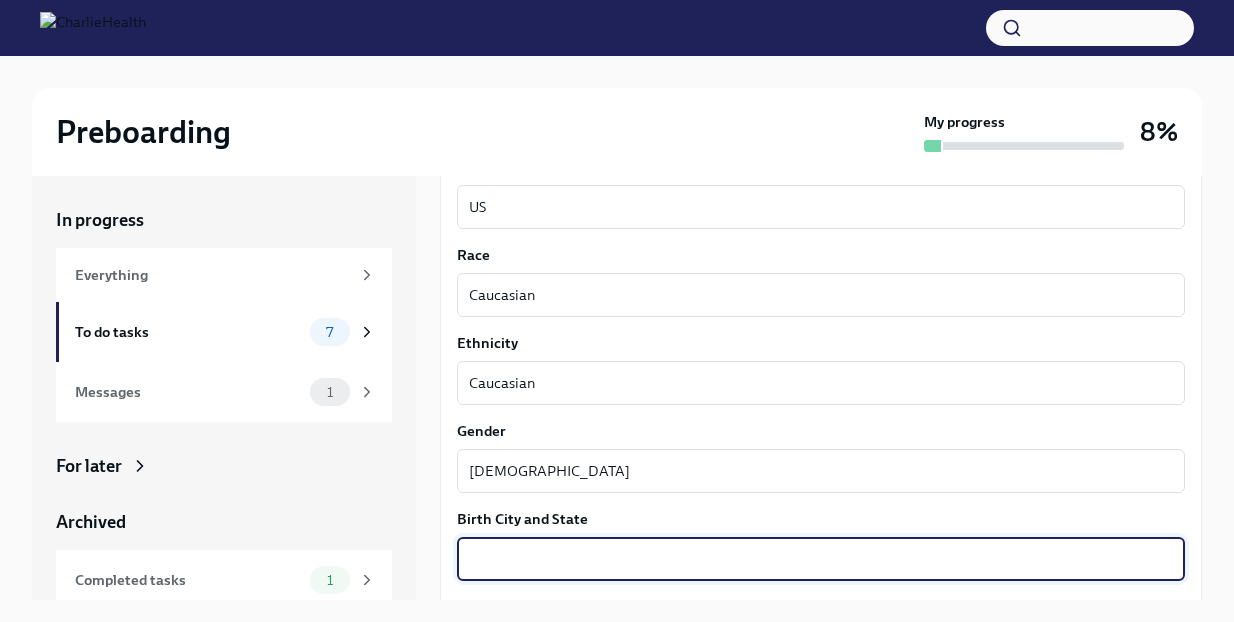click on "Birth City and State" at bounding box center (821, 559) 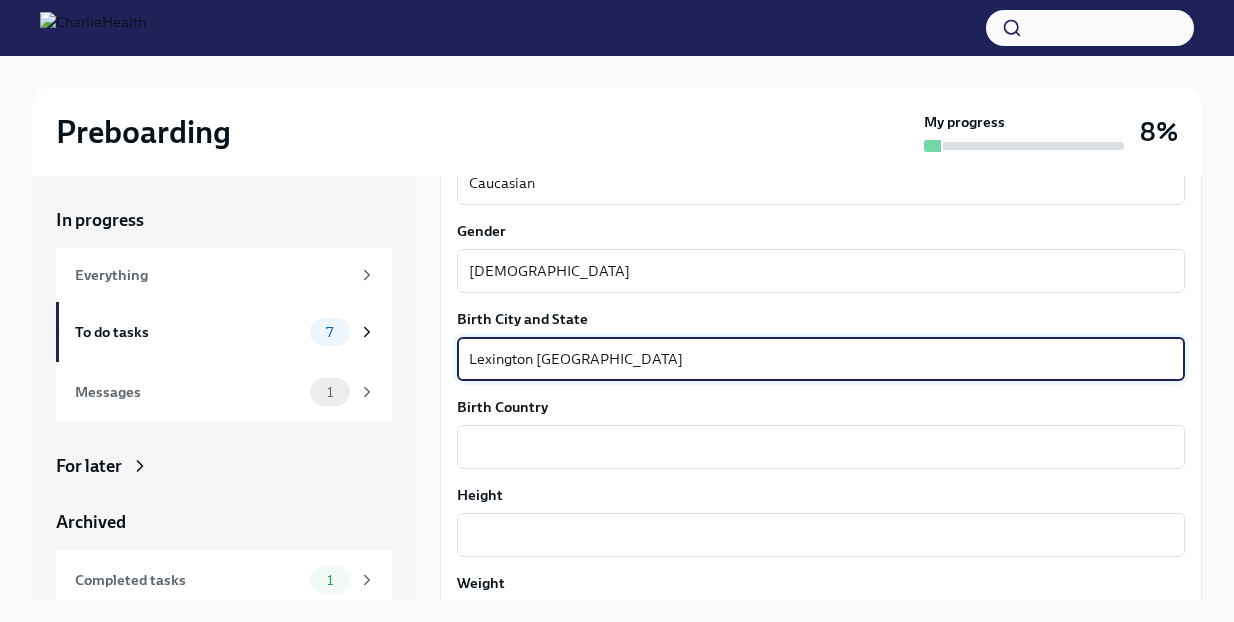 scroll, scrollTop: 1316, scrollLeft: 0, axis: vertical 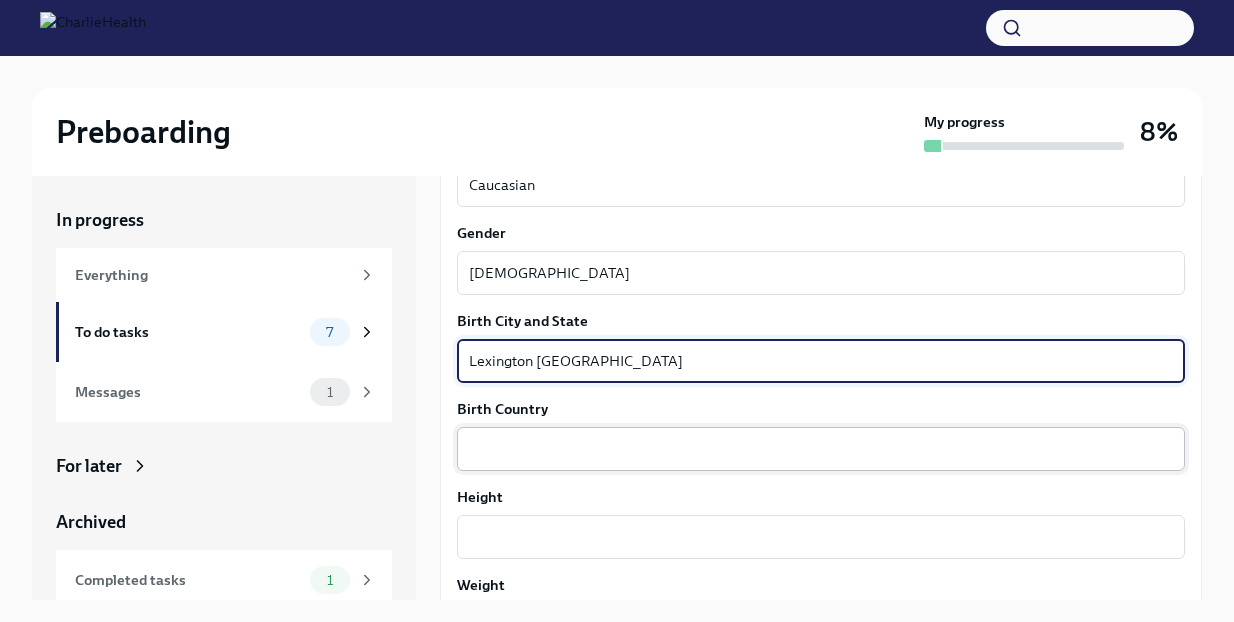 type on "Lexington KY" 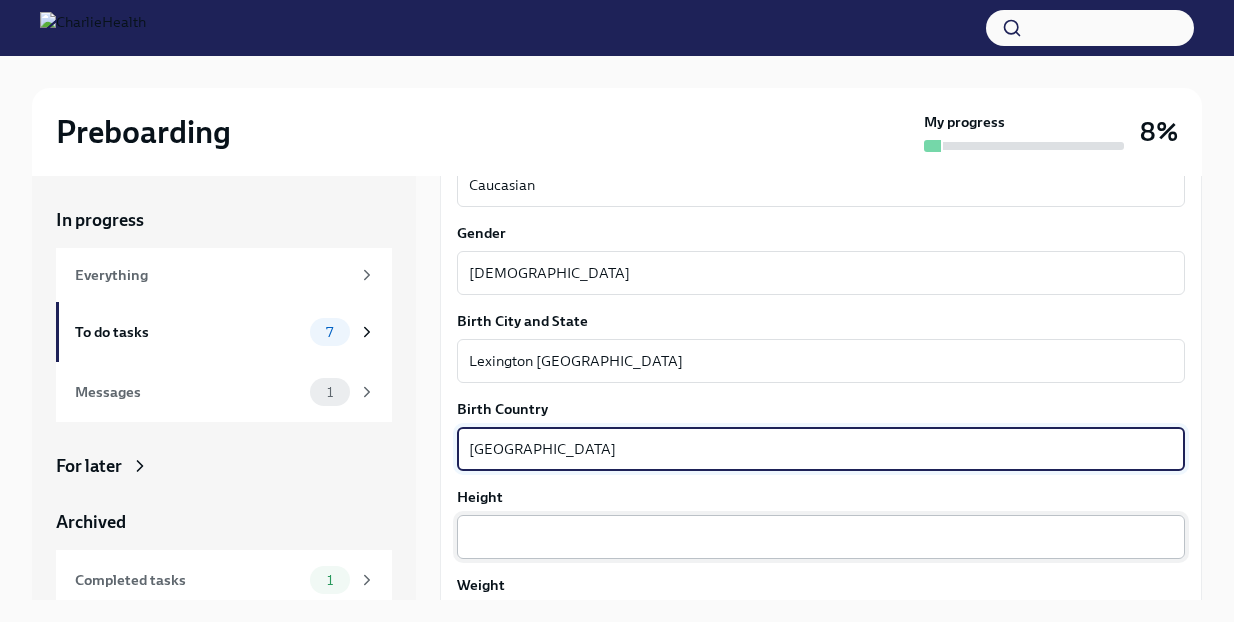 type on "USA" 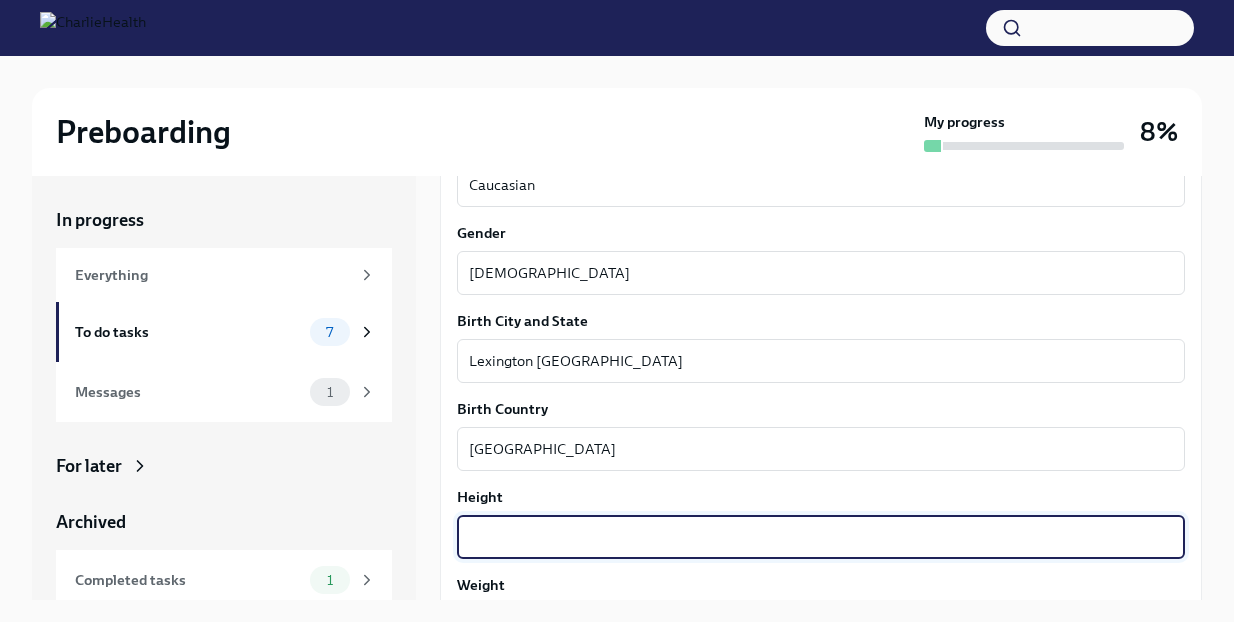click on "Height" at bounding box center (821, 537) 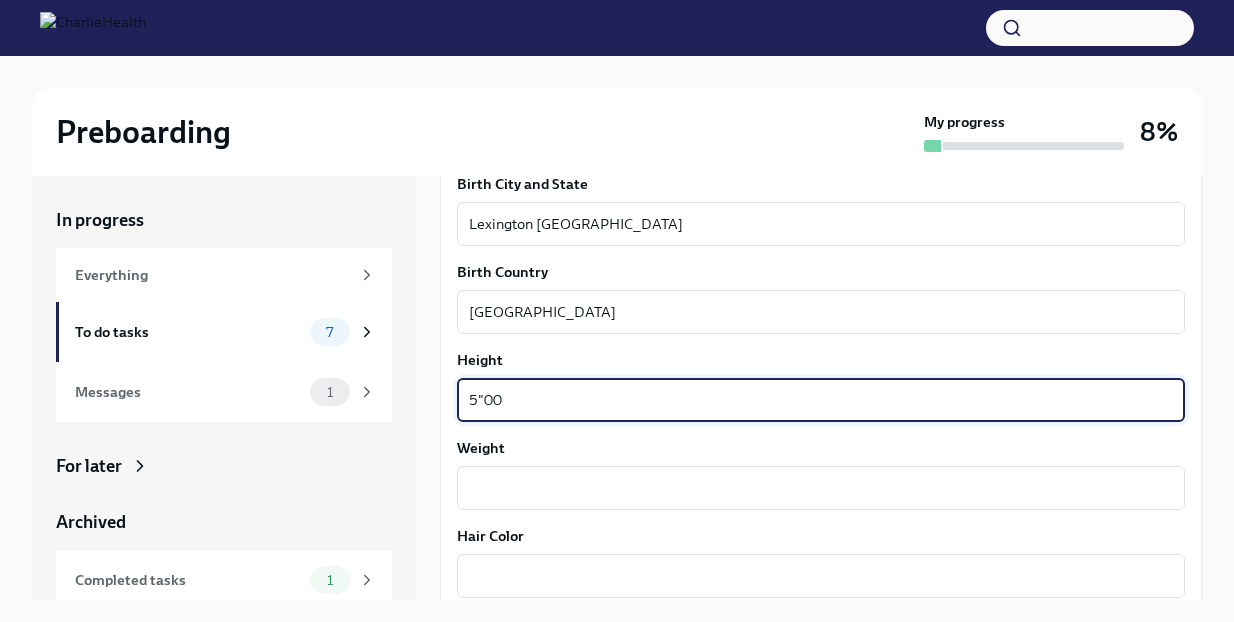 scroll, scrollTop: 1504, scrollLeft: 0, axis: vertical 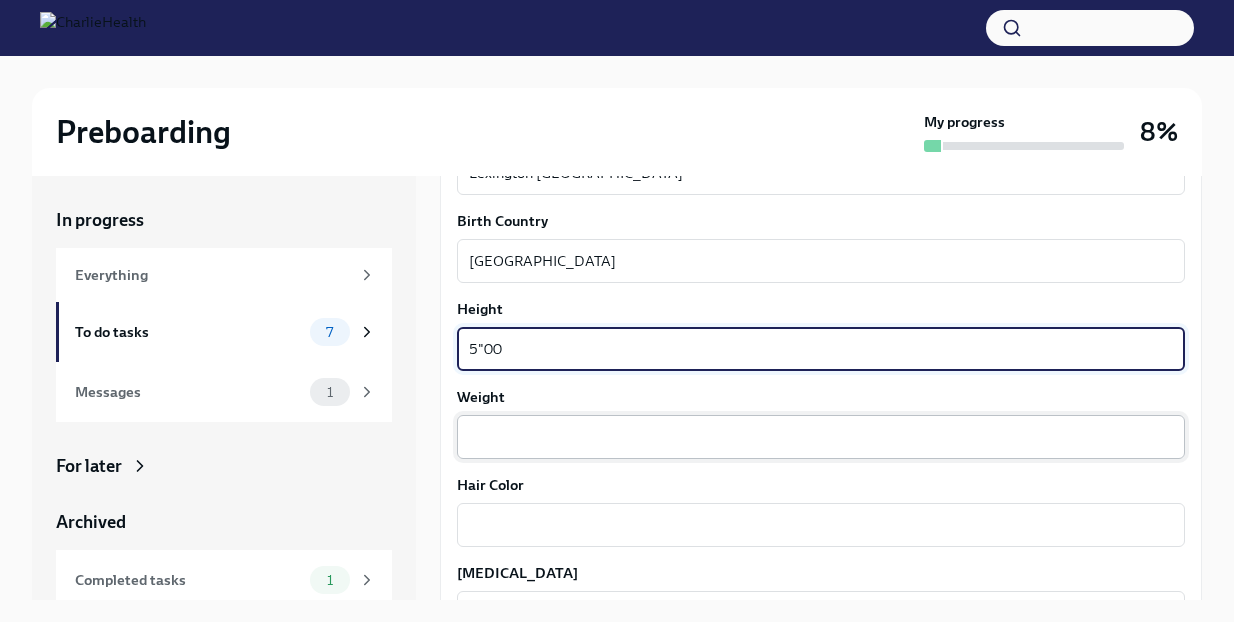 type on "5"00" 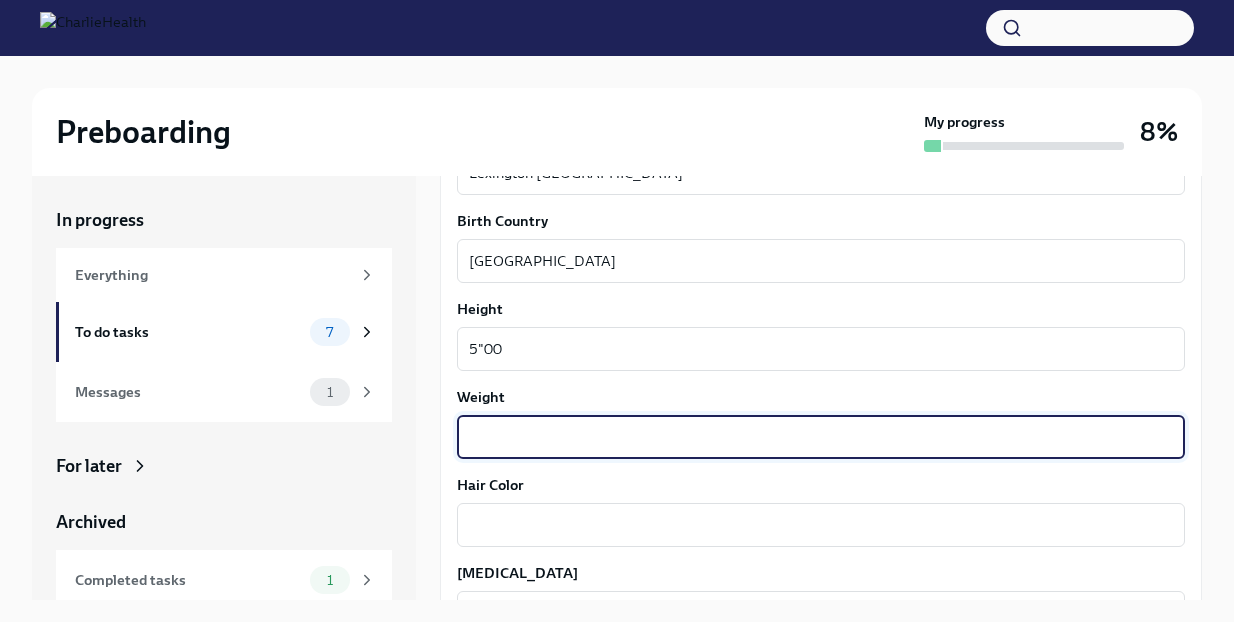 click on "Weight" at bounding box center (821, 437) 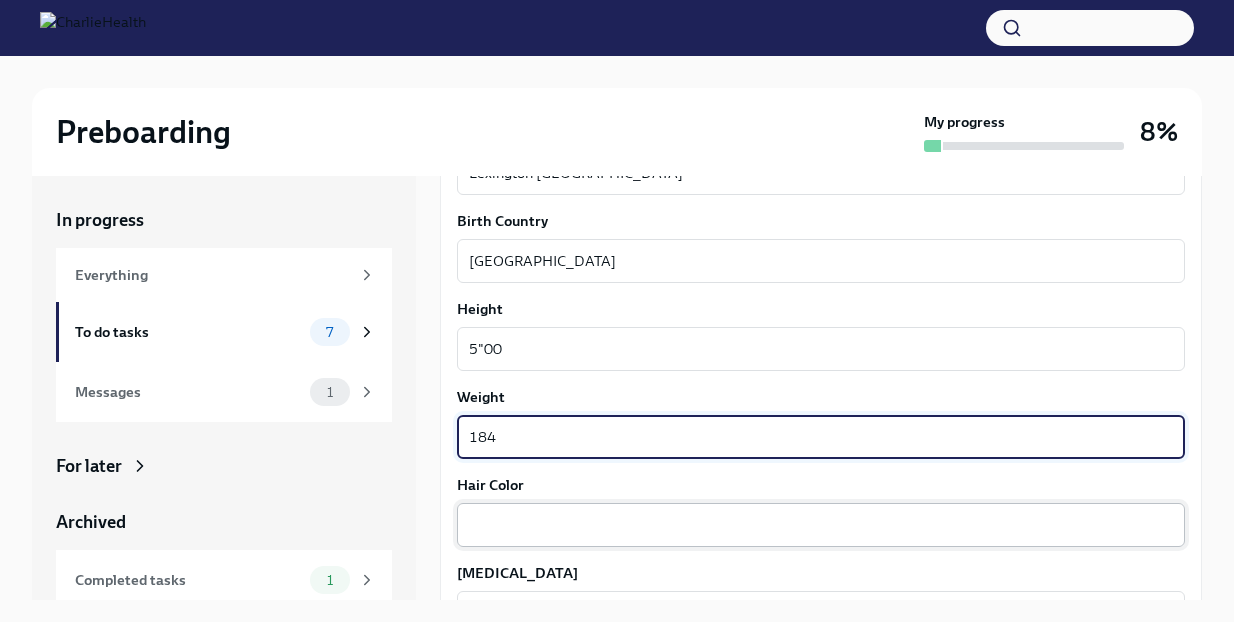 type on "184" 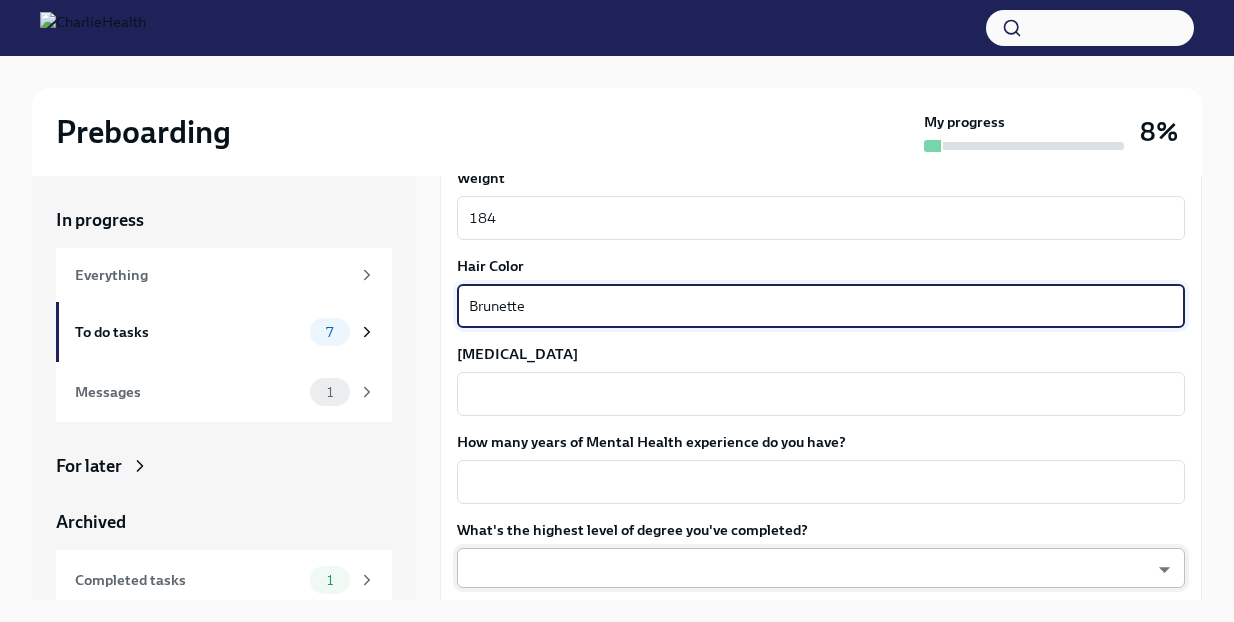scroll, scrollTop: 1738, scrollLeft: 0, axis: vertical 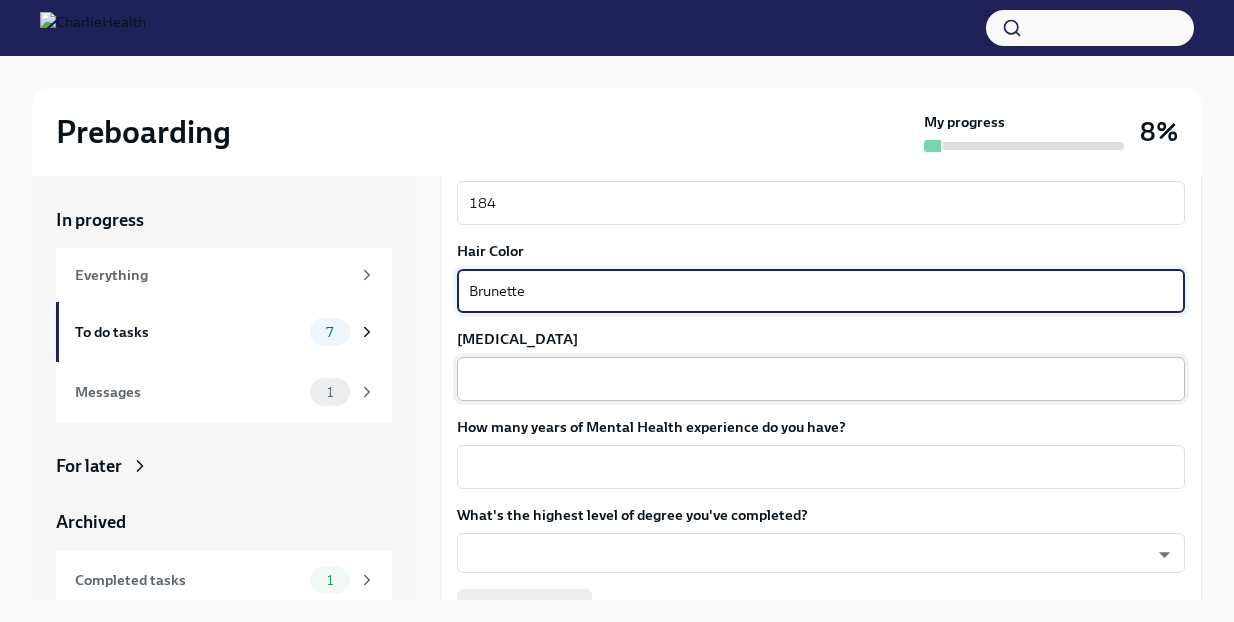 type on "Brunette" 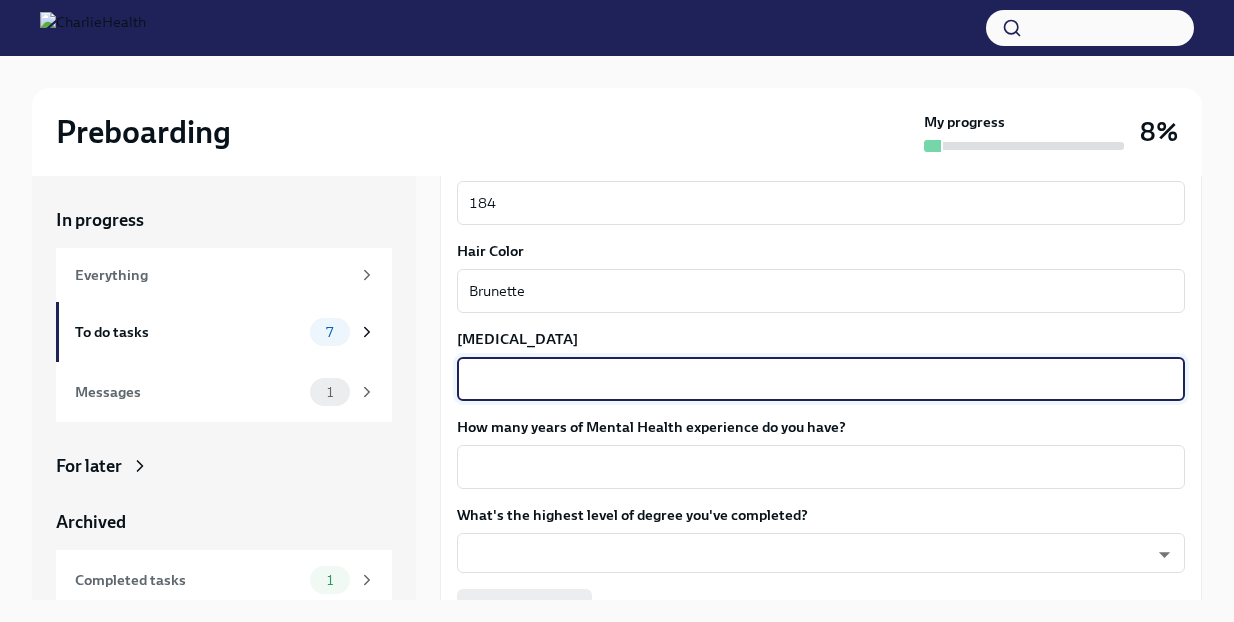 click on "Eye Color" at bounding box center [821, 379] 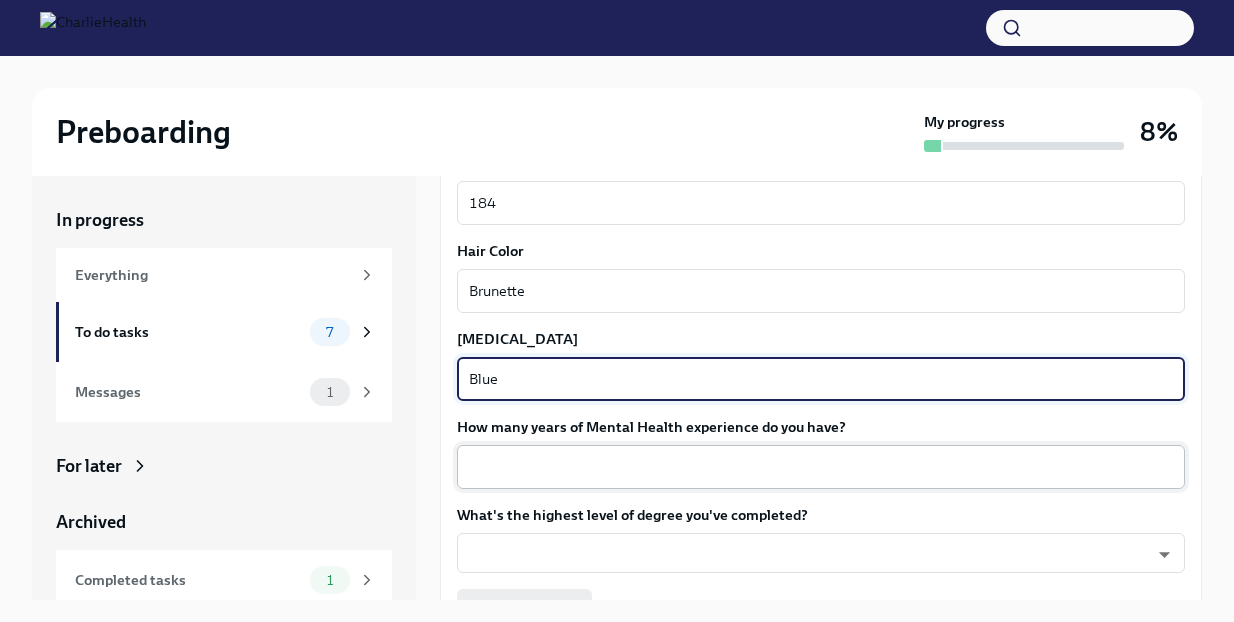 type on "Blue" 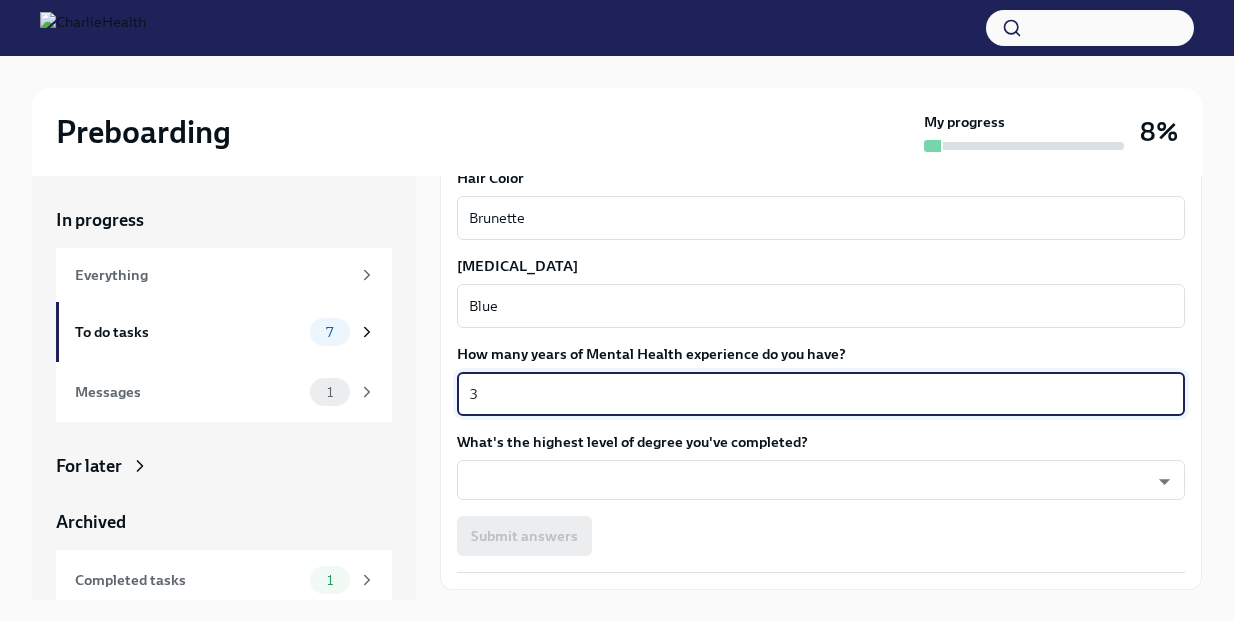 scroll, scrollTop: 1865, scrollLeft: 0, axis: vertical 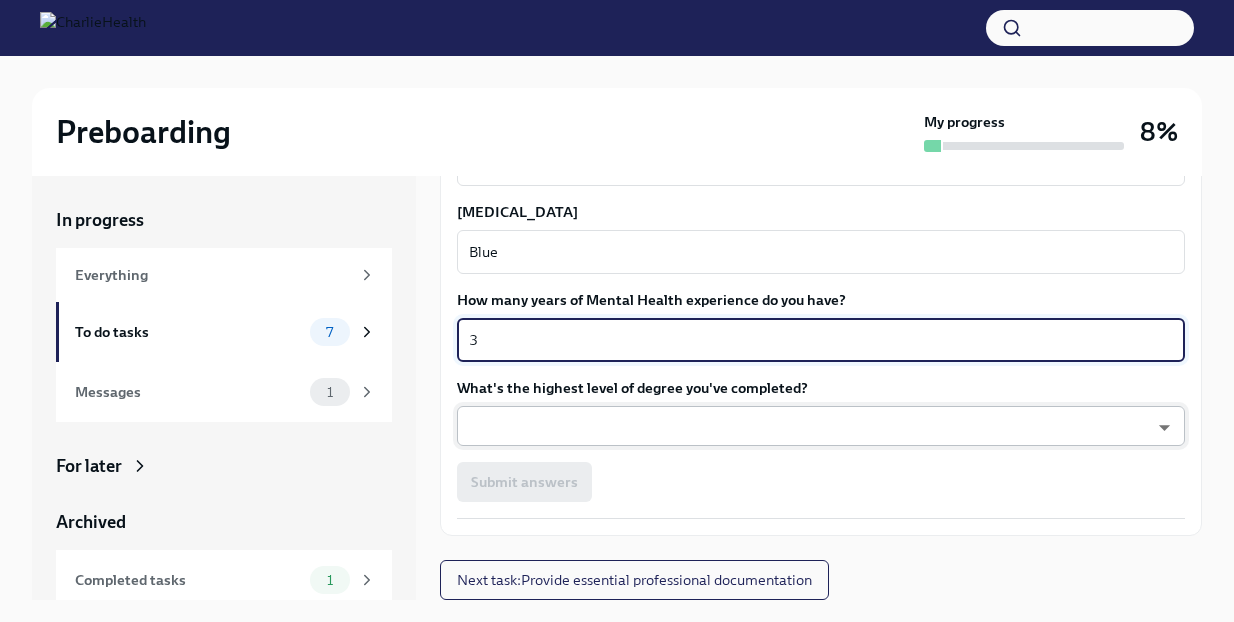 type on "3" 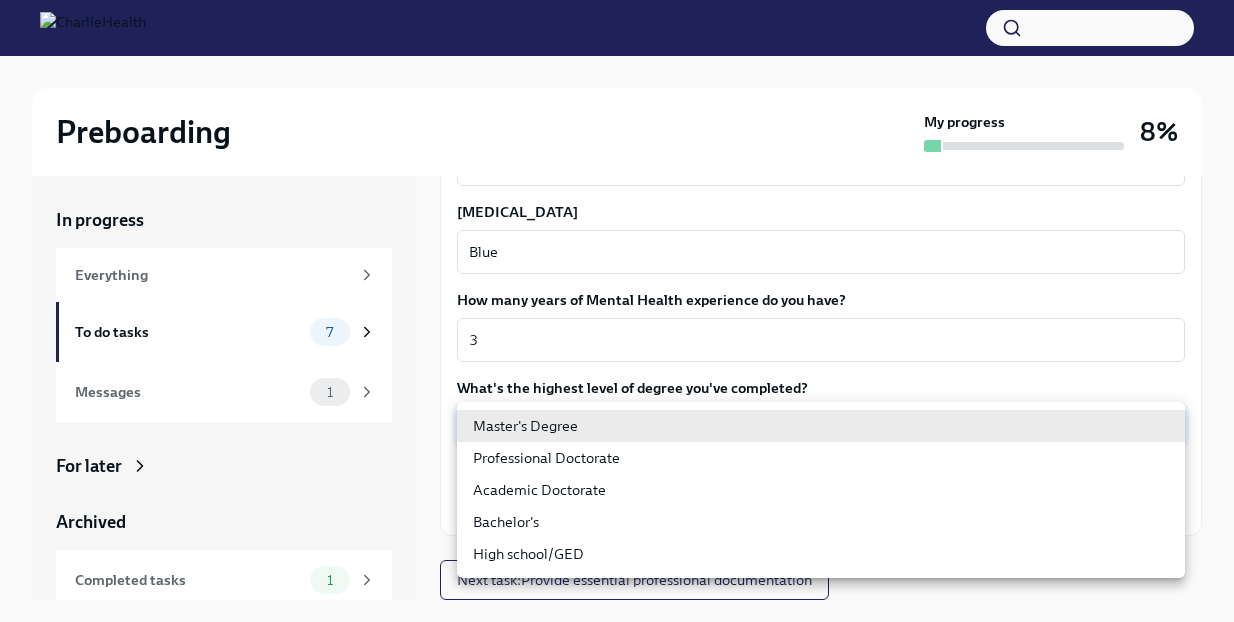 click on "Master's Degree" at bounding box center [821, 426] 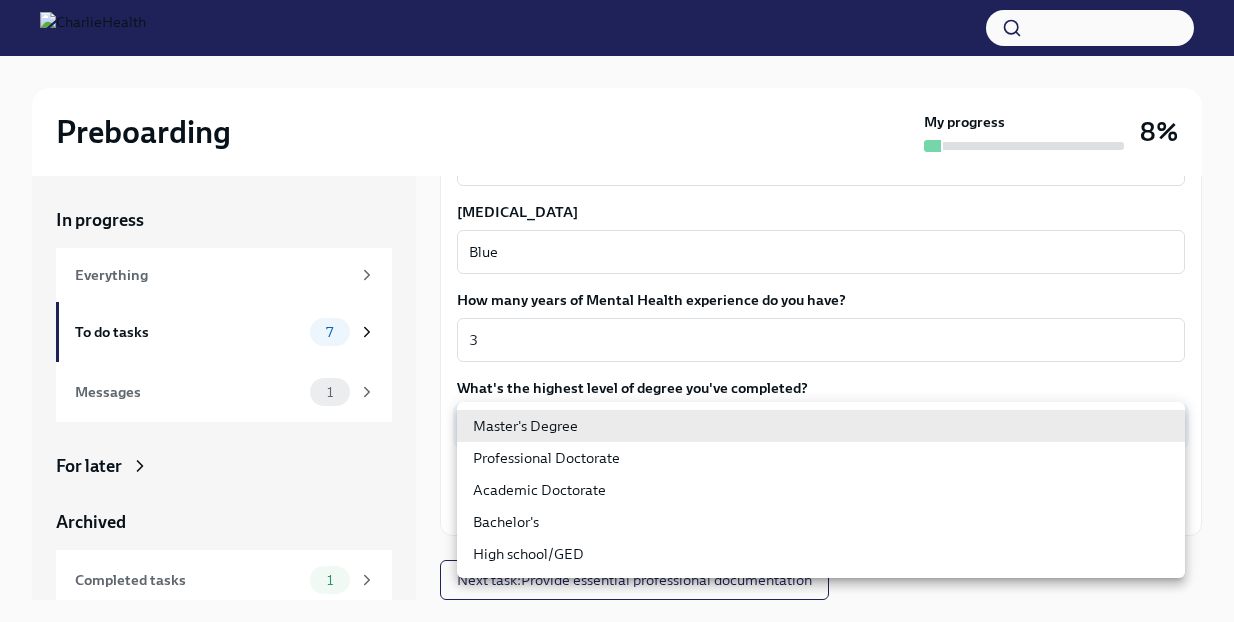 type on "2vBr-ghkD" 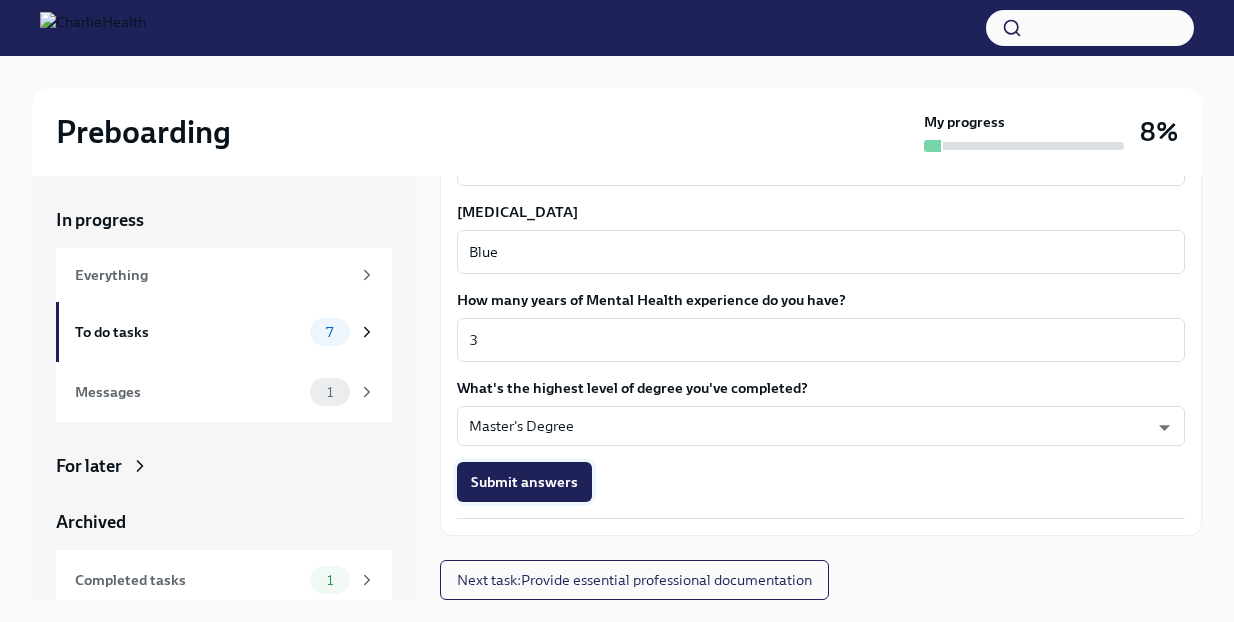 click on "Submit answers" at bounding box center [524, 482] 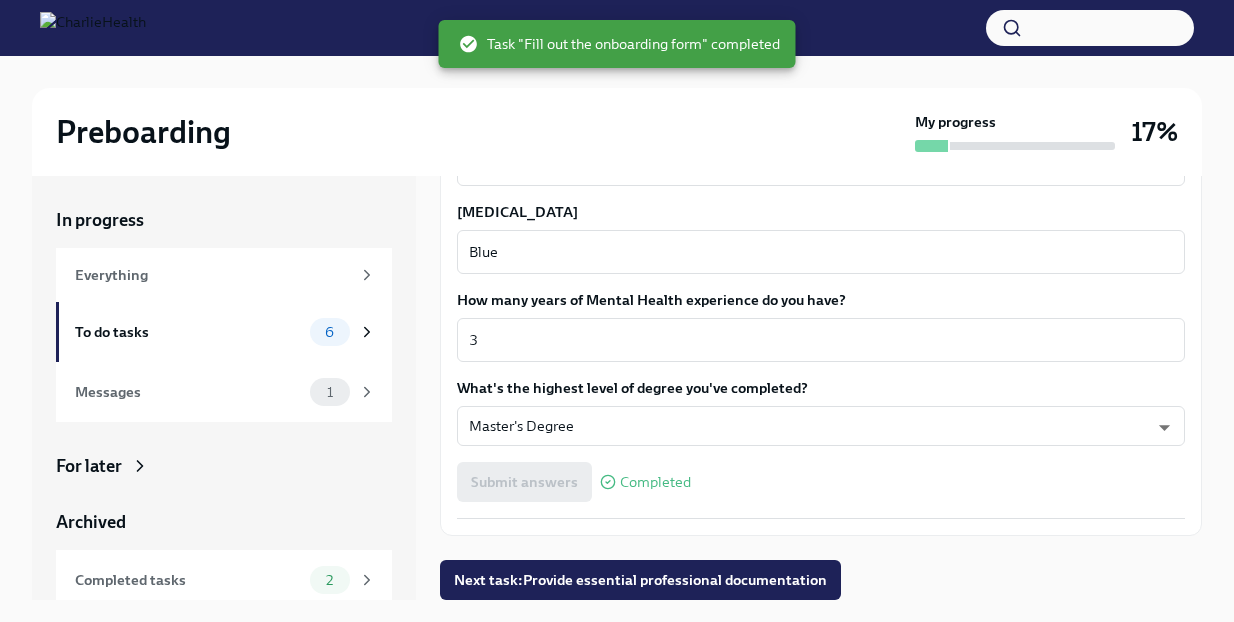 scroll, scrollTop: 34, scrollLeft: 0, axis: vertical 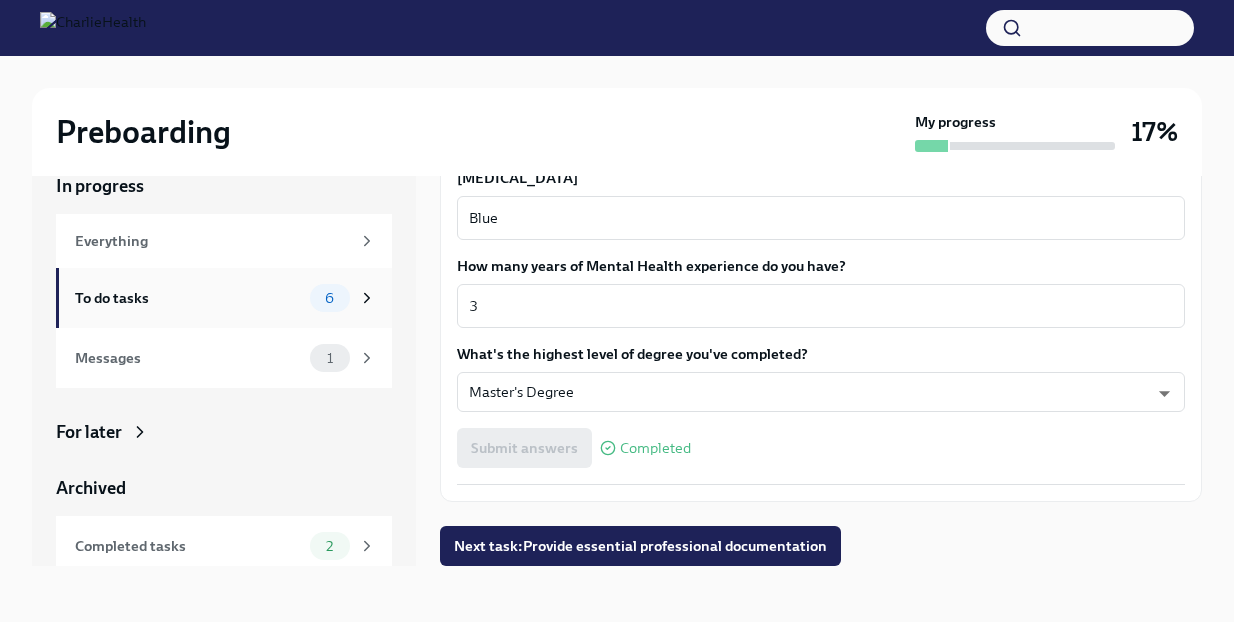 click 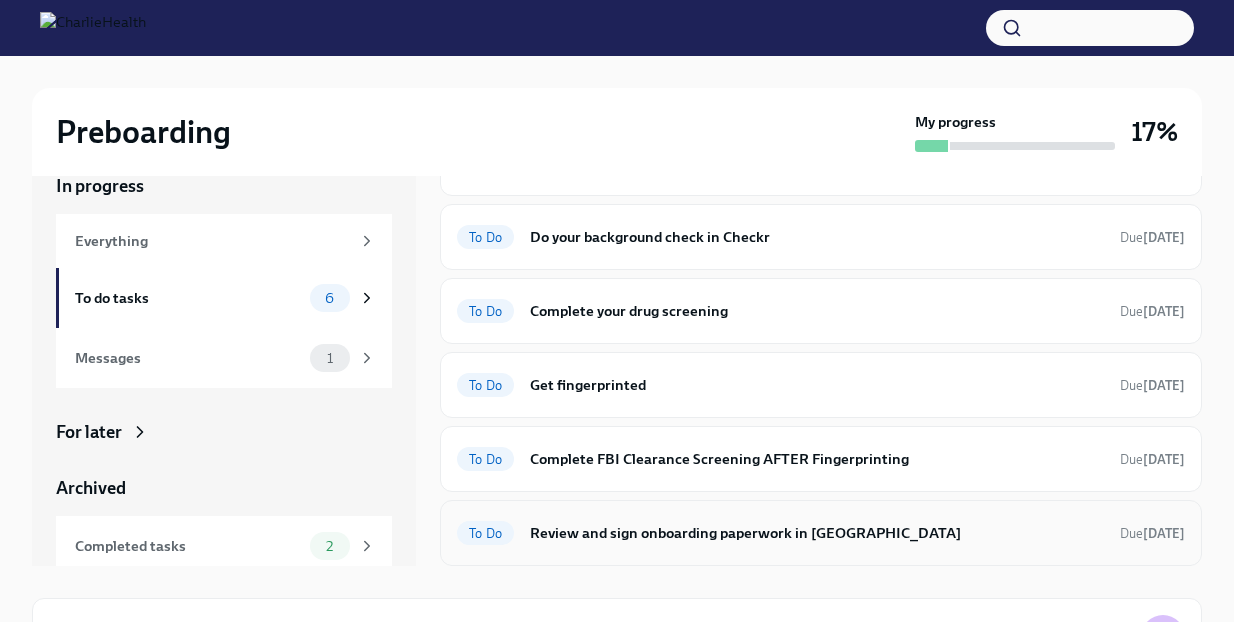 scroll, scrollTop: 0, scrollLeft: 0, axis: both 